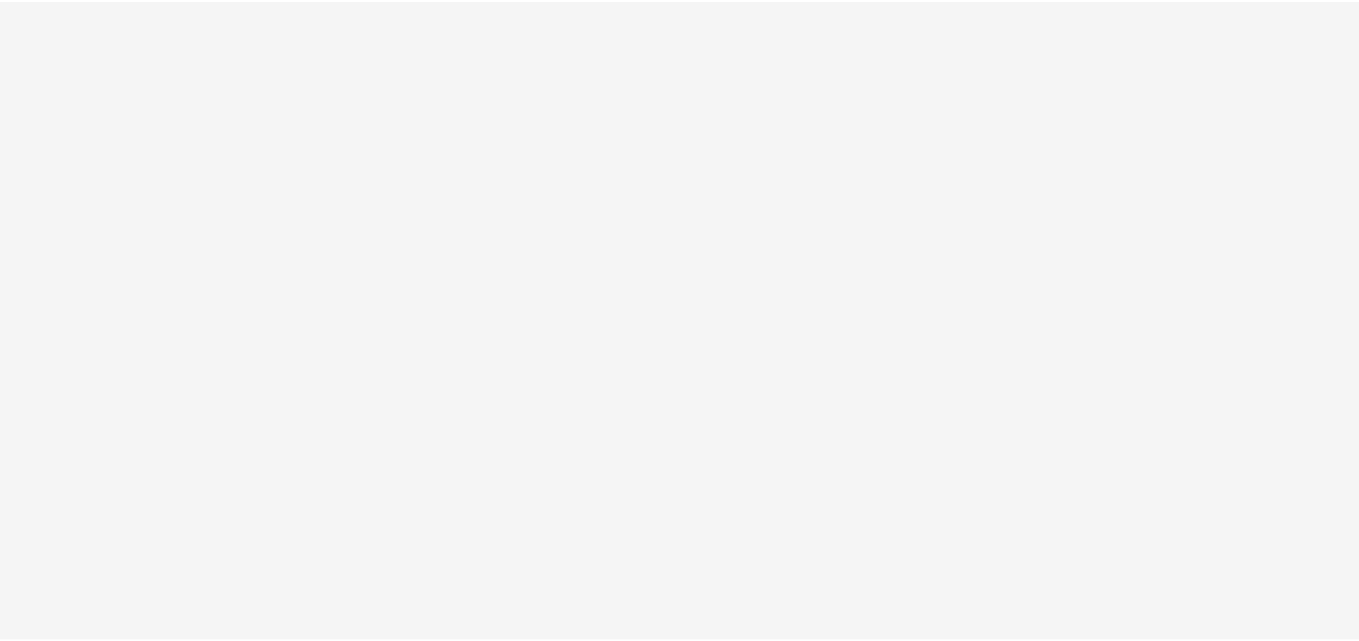 scroll, scrollTop: 0, scrollLeft: 0, axis: both 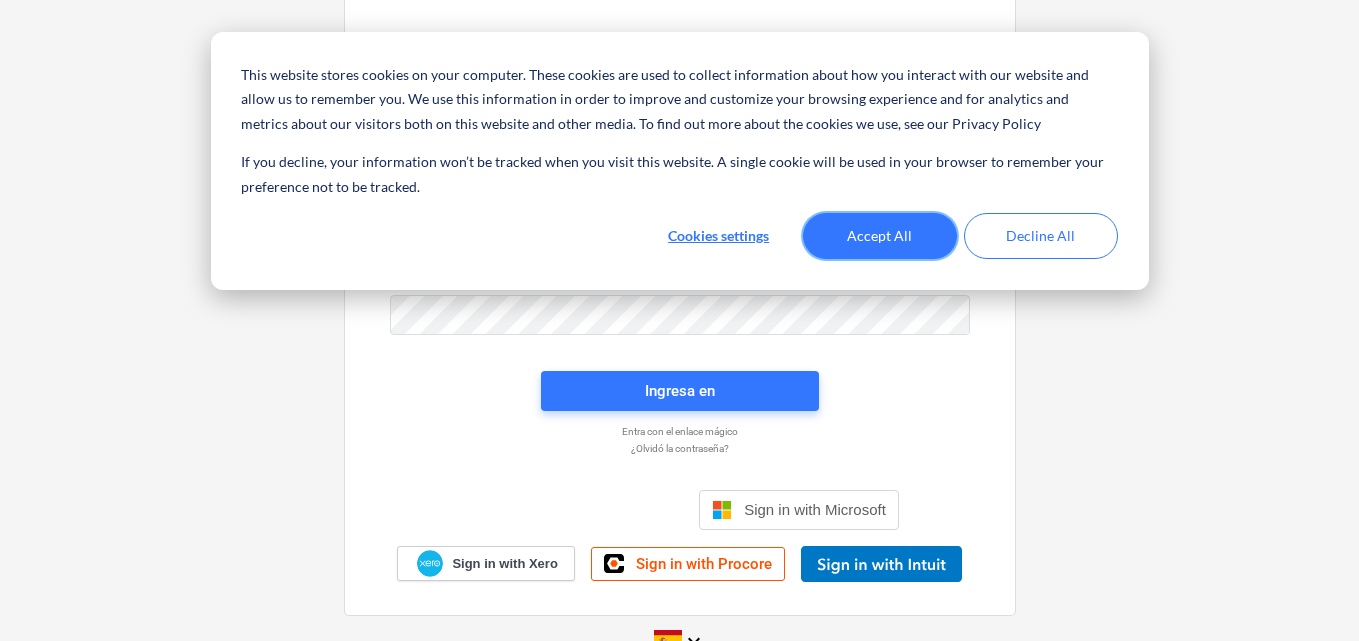 click on "Accept All" at bounding box center [880, 236] 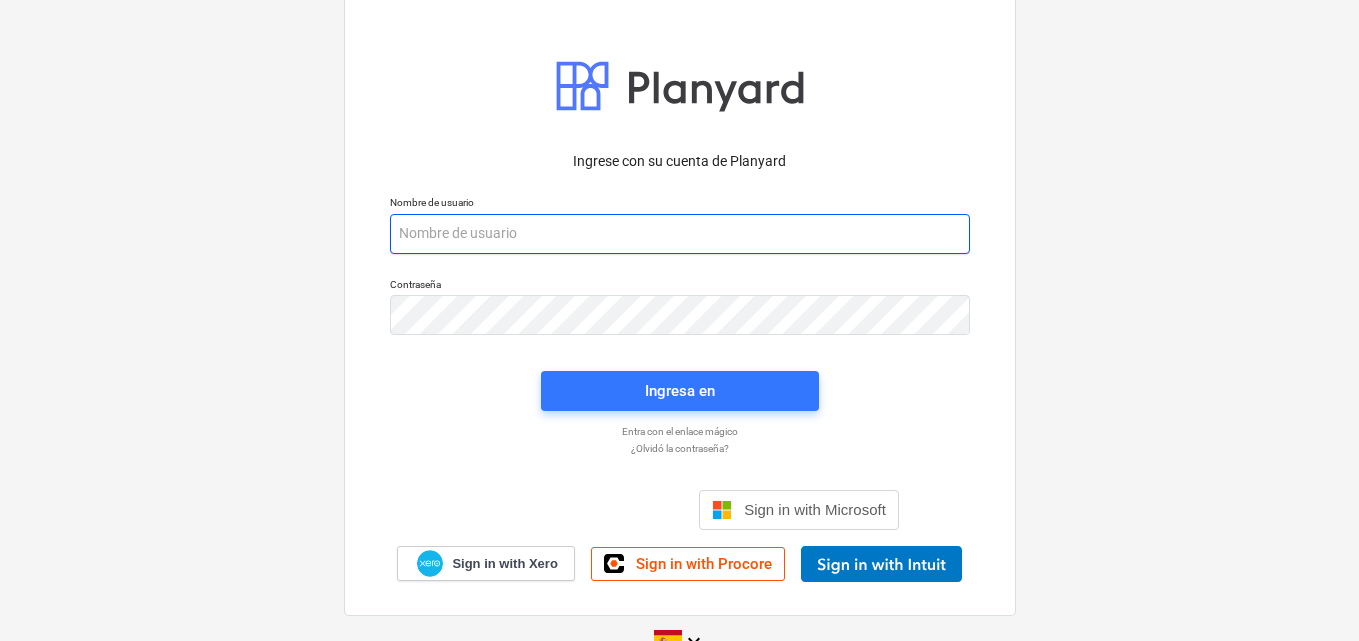 click at bounding box center [680, 234] 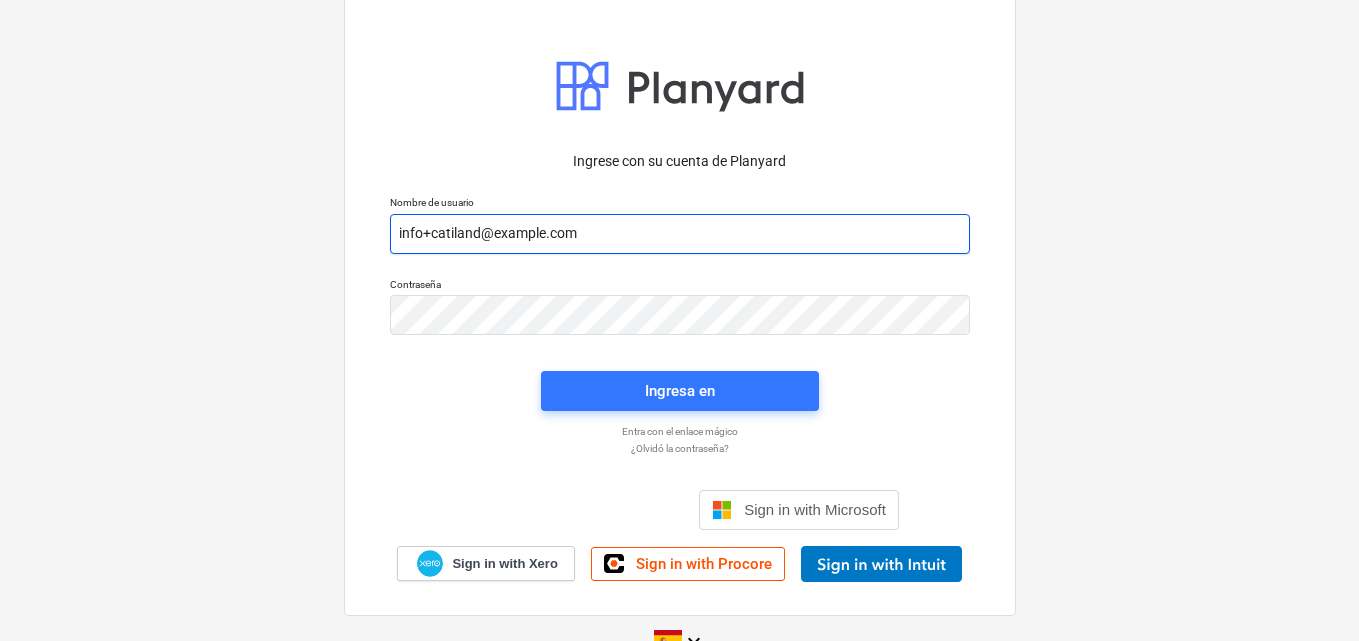 drag, startPoint x: 394, startPoint y: 230, endPoint x: 466, endPoint y: 269, distance: 81.88406 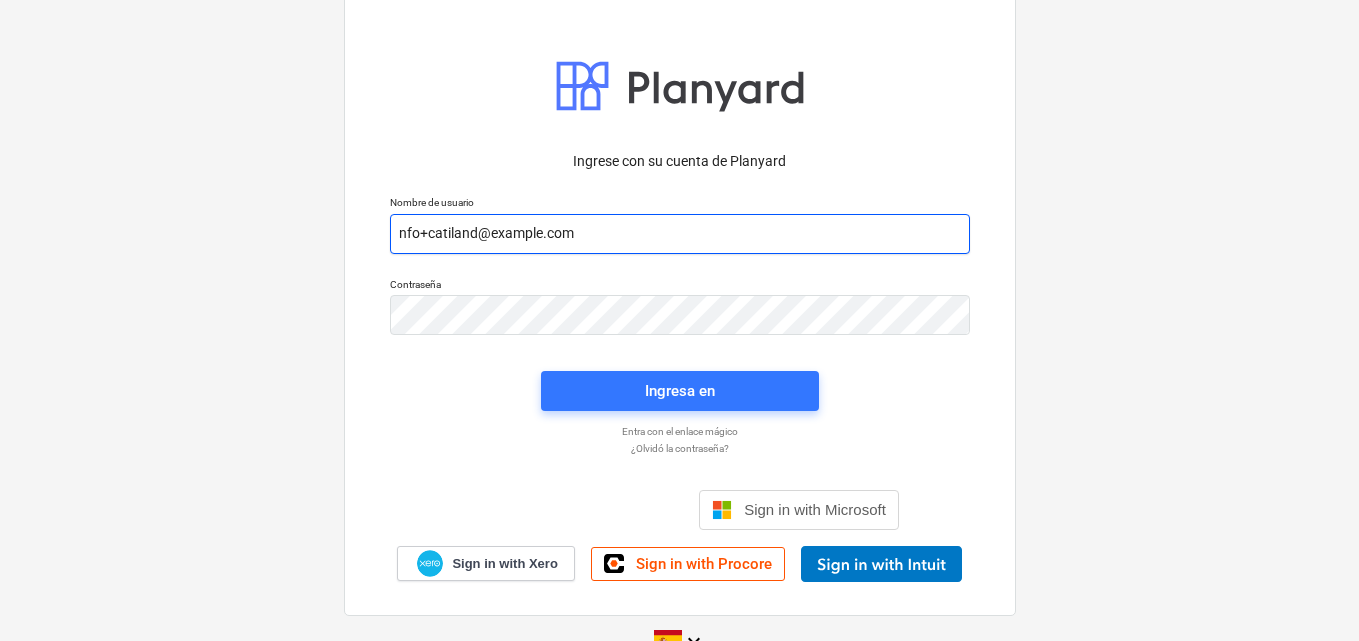 type on "info+catiland@example.com" 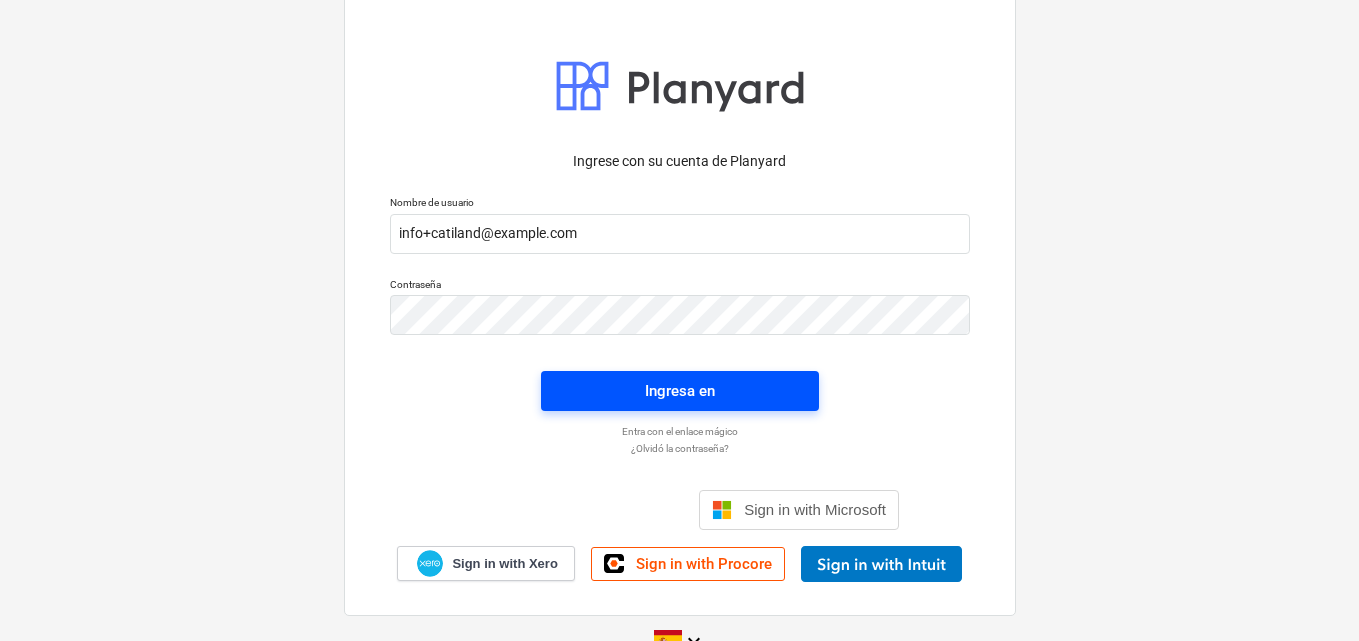 click on "Ingresa en" at bounding box center (680, 391) 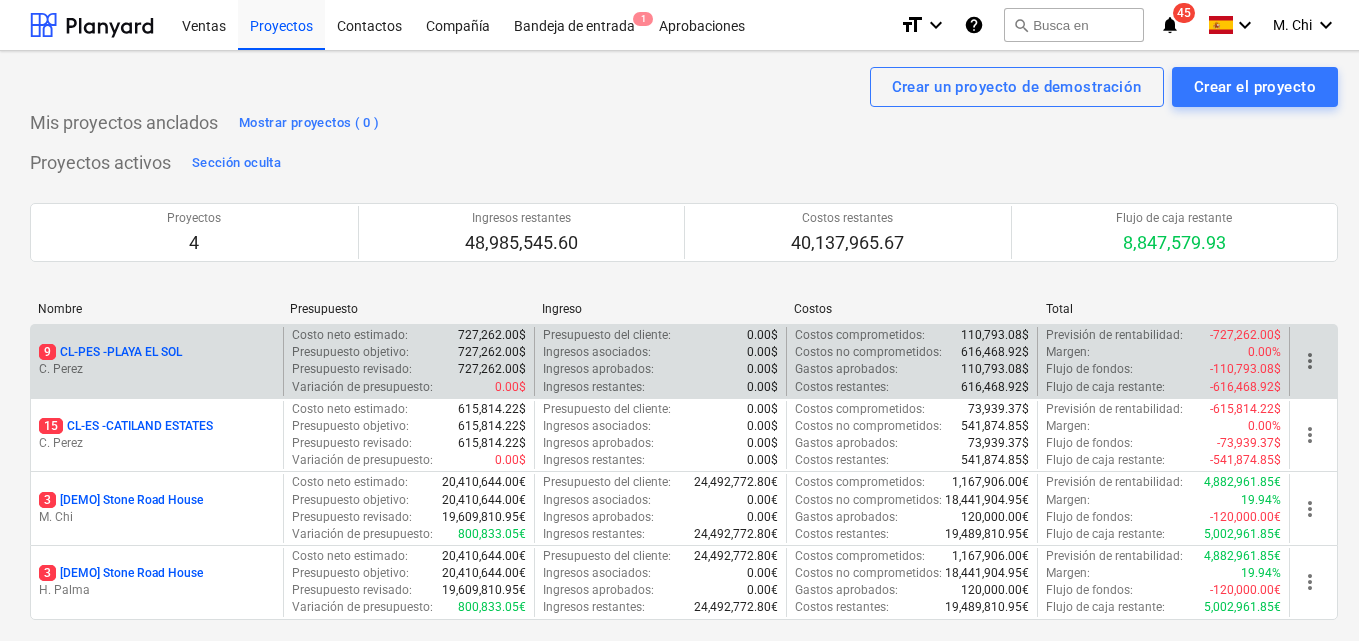 click on "[NUMBER] CL-PES - PLAYA EL SOL" at bounding box center (110, 352) 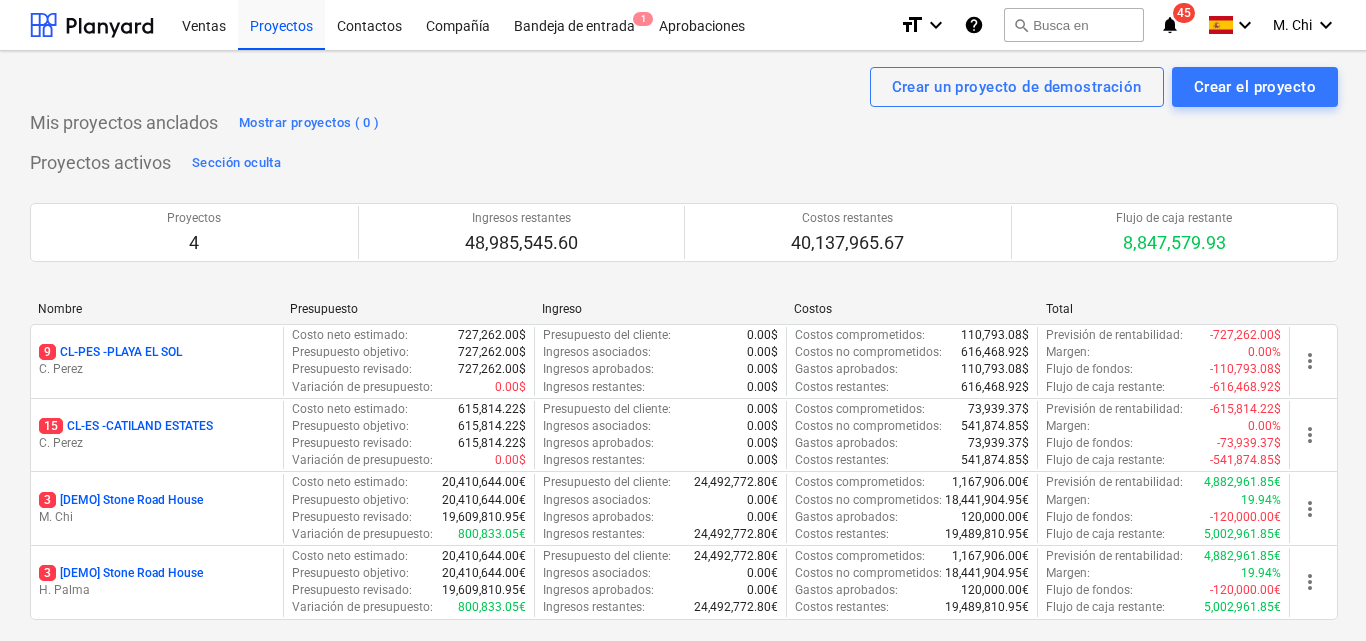 click on "Crear un proyecto de demostración Crear el proyecto Mis proyectos anclados Mostrar proyectos ( 0 ) Proyectos activos Sección oculta Proyectos 4 Ingresos restantes 48,985,545.60 Costos restantes 40,137,965.67 Flujo de caja restante 8,847,579.93 Please wait Nombre Presupuesto Ingreso Costos Total 9  CL-PES -  PLAYA EL SOL  C. Perez Costo neto estimado : 727,262.00$ Presupuesto objetivo : 727,262.00$ Presupuesto revisado : 727,262.00$ Variación de presupuesto : 0.00$ Presupuesto del cliente : 0.00$ Ingresos asociados : 0.00$ Ingresos aprobados : 0.00$ Ingresos restantes : 0.00$ Costos comprometidos : 110,793.08$ Costos no comprometidos : 616,468.92$ Gastos aprobados : 110,793.08$ Costos restantes : 616,468.92$ Previsión de rentabilidad : -727,262.00$ Margen : 0.00% Flujo de fondos : -110,793.08$ Flujo de caja restante : -616,468.92$ more_vert 15  CL-ES -  CATILAND ESTATES C. Perez Costo neto estimado : 615,814.22$ Presupuesto objetivo : 615,814.22$ Presupuesto revisado : 615,814.22$ Variación de presupuesto" at bounding box center [684, 415] 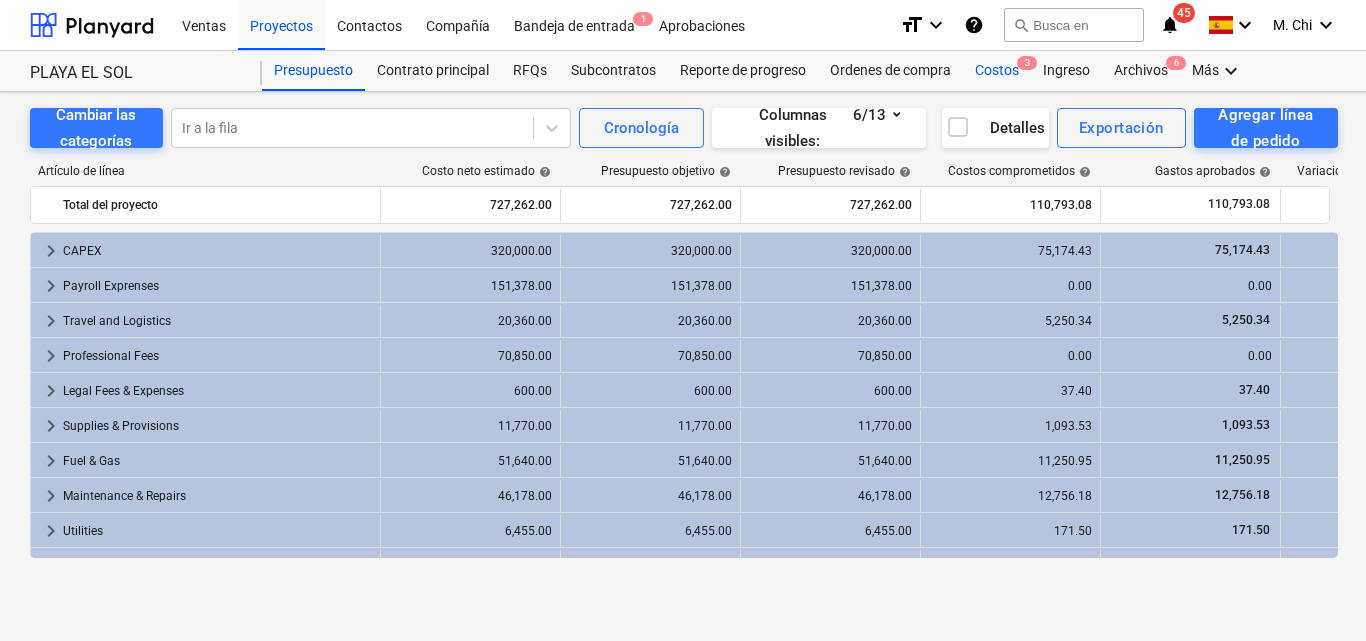 click on "Costos 3" at bounding box center (997, 71) 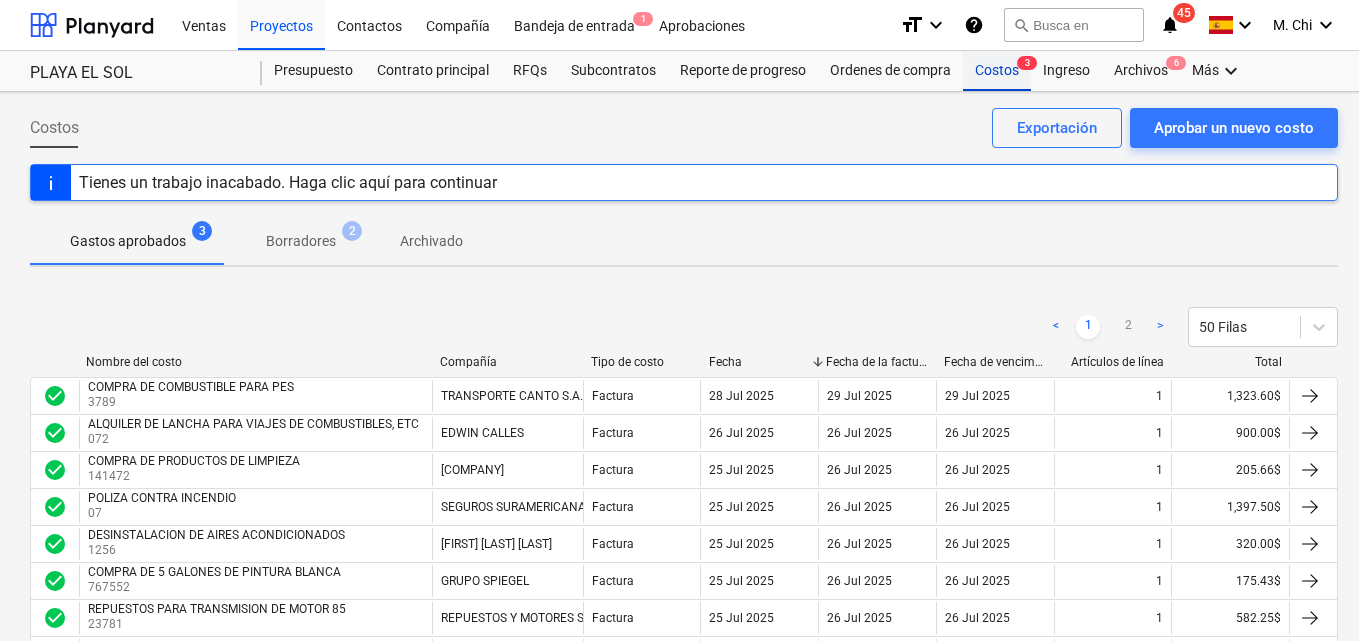 click on "Costos 3" at bounding box center (997, 71) 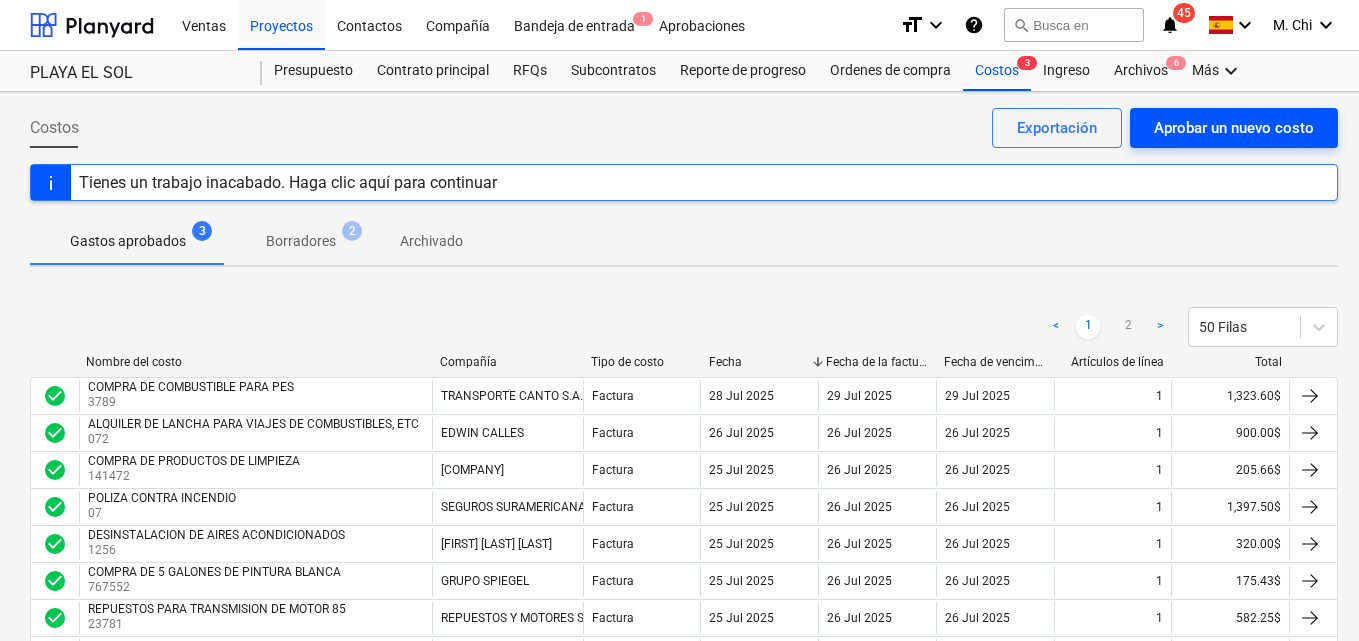 click on "Aprobar un nuevo costo" at bounding box center [1234, 128] 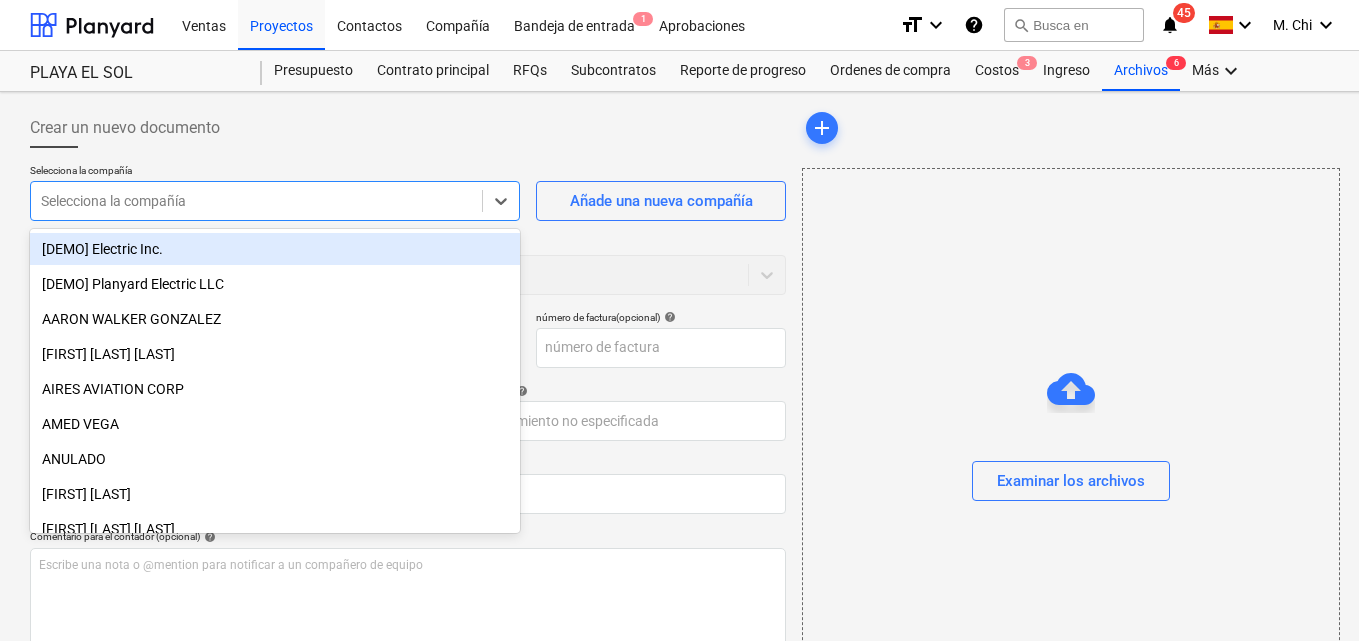 click at bounding box center [256, 201] 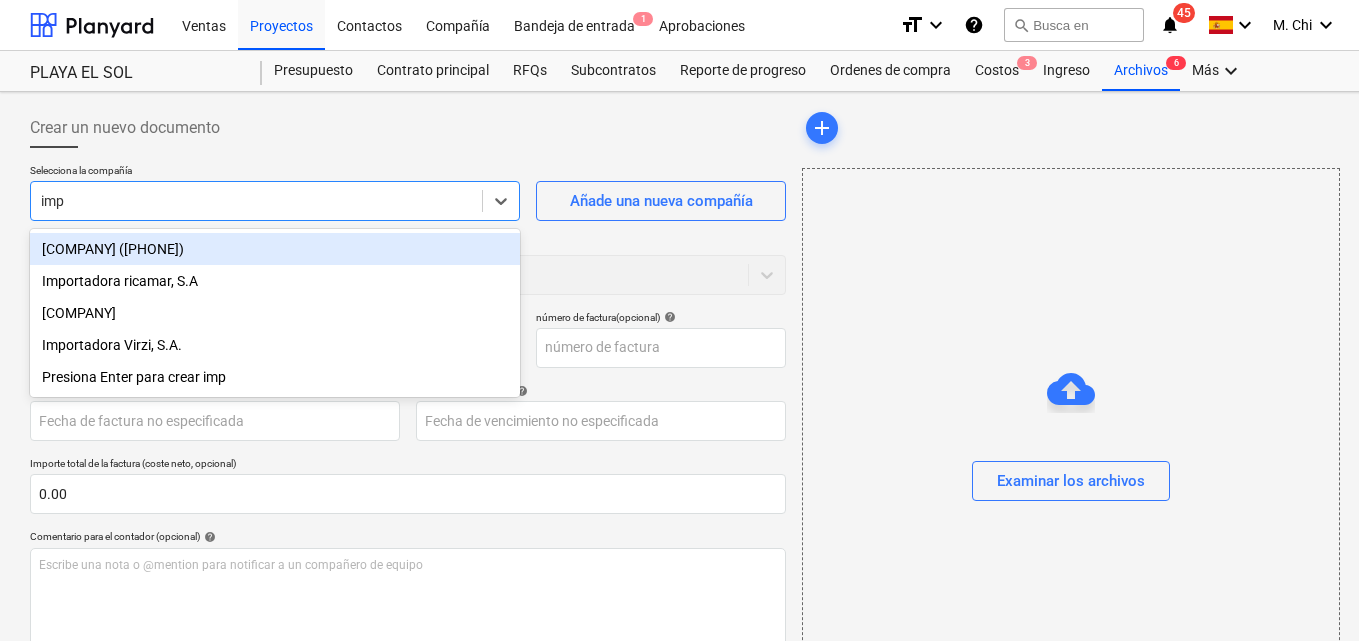 type on "impo" 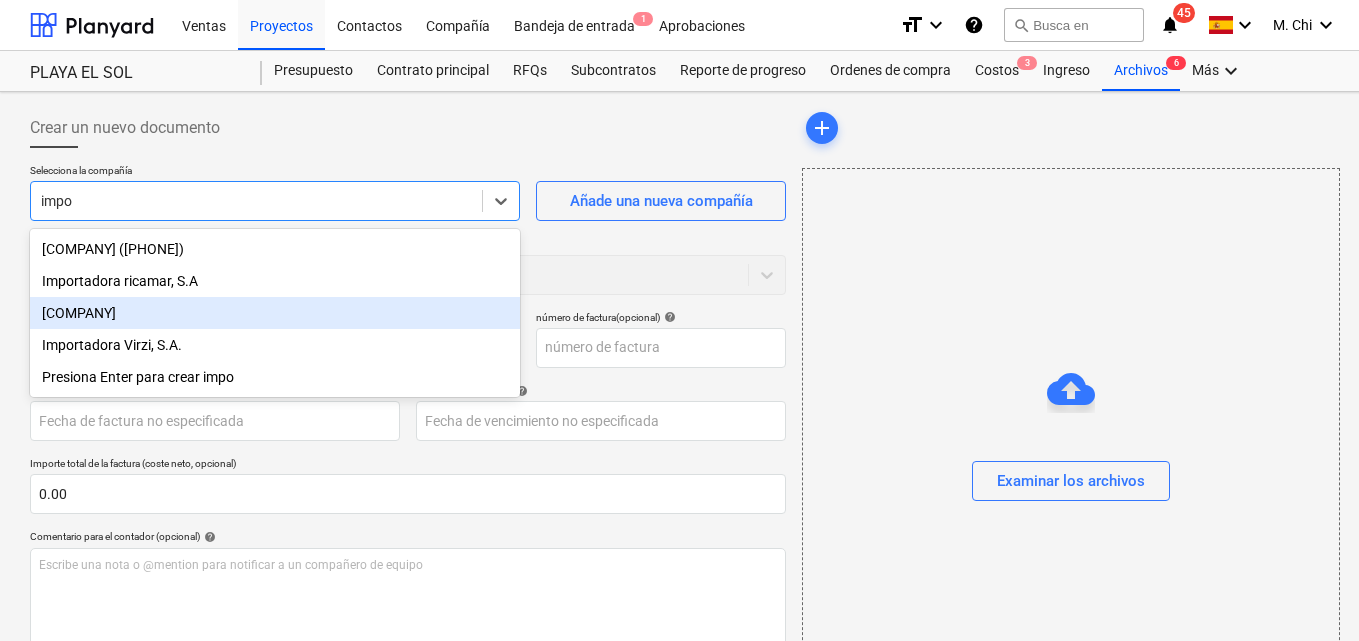click on "[COMPANY]" at bounding box center (275, 313) 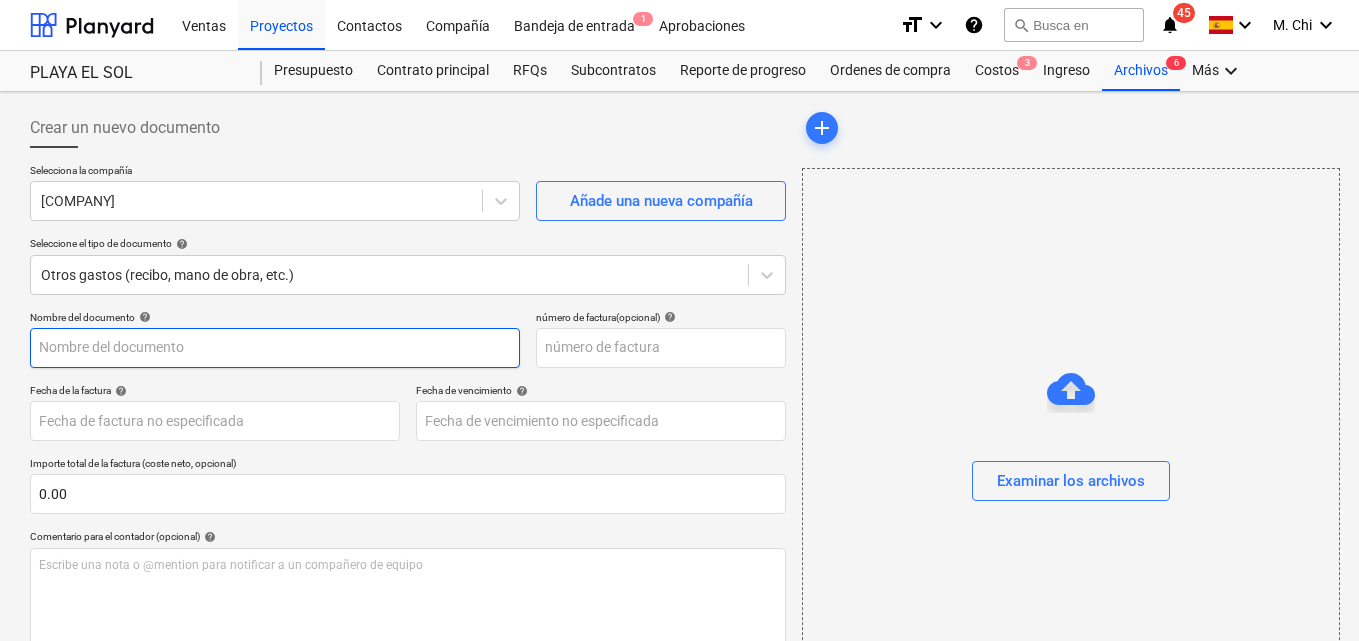 click at bounding box center (275, 348) 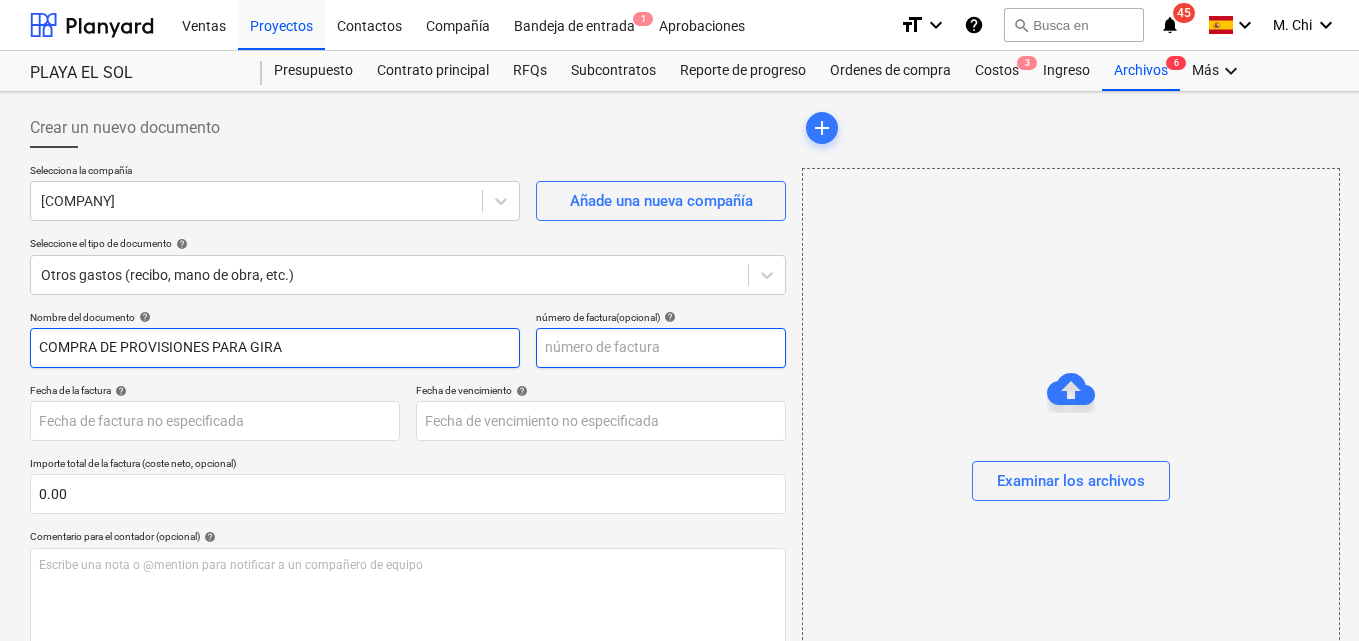 type on "COMPRA DE PROVISIONES PARA GIRA" 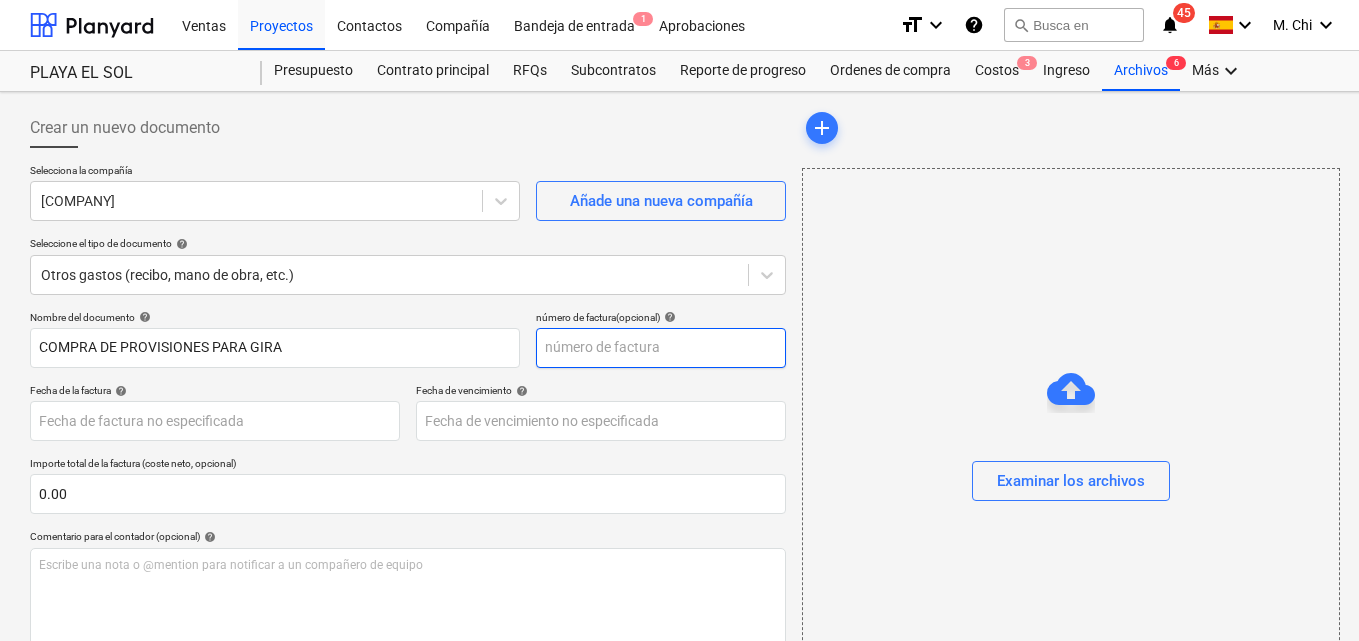 click at bounding box center (661, 348) 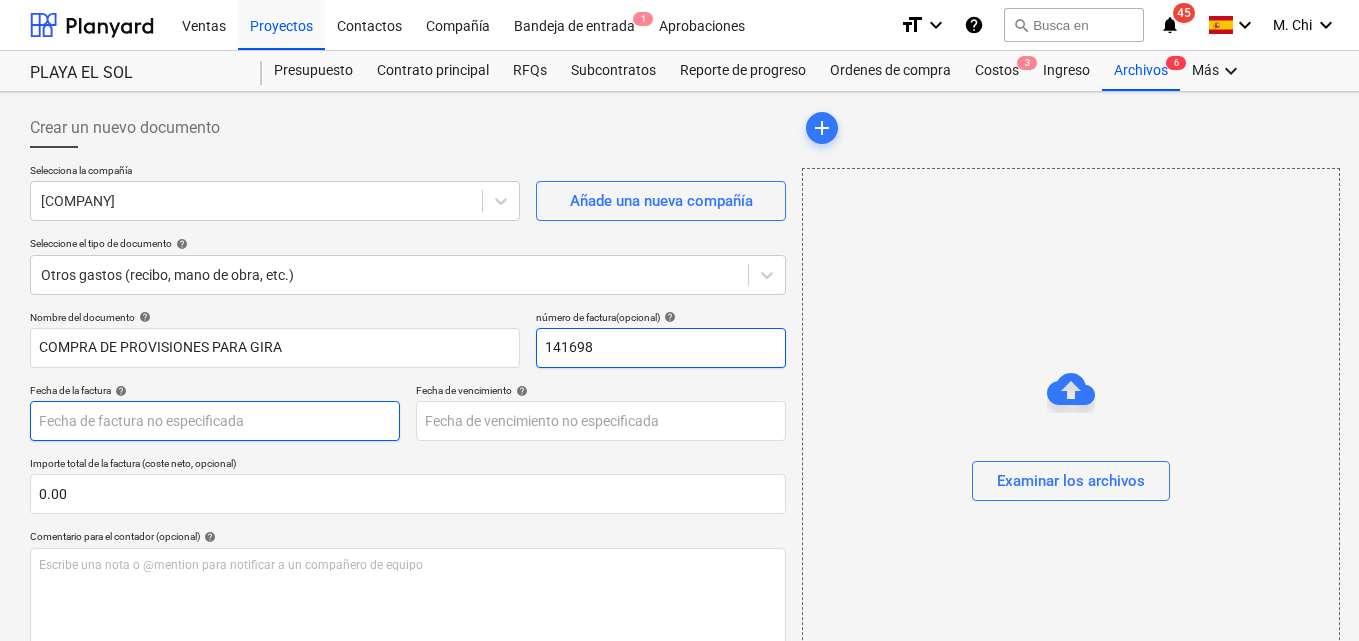 type on "141698" 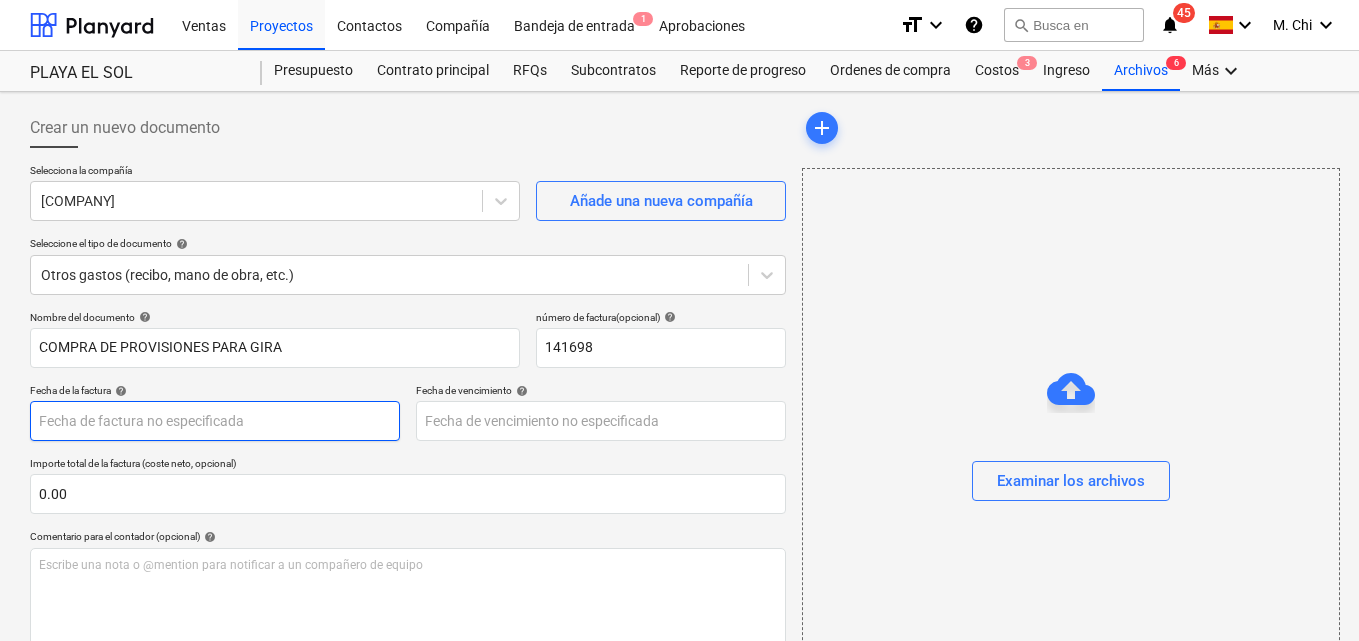 click on "This website stores cookies on your computer. These cookies are used to collect information about how you interact with our website and allow us to remember you. We use this information in order to improve and customize your browsing experience and for analytics and metrics about our visitors both on this website and other media. To find out more about the cookies we use, see our Privacy Policy If you decline, your information won’t be tracked when you visit this website. A single cookie will be used in your browser to remember your preference not to be tracked. Cookies settings Accept All Decline All
Ventas Proyectos Contactos Compañía Bandeja de entrada 1 Aprobaciones format_size keyboard_arrow_down help search Busca en notifications 45 keyboard_arrow_down M. Chi keyboard_arrow_down PLAYA EL SOL  Presupuesto Contrato principal RFQs Subcontratos Reporte de progreso Ordenes de compra Costos 3 Ingreso Archivos 6 Más keyboard_arrow_down Crear un nuevo documento Selecciona la compañía help help help" at bounding box center (679, 320) 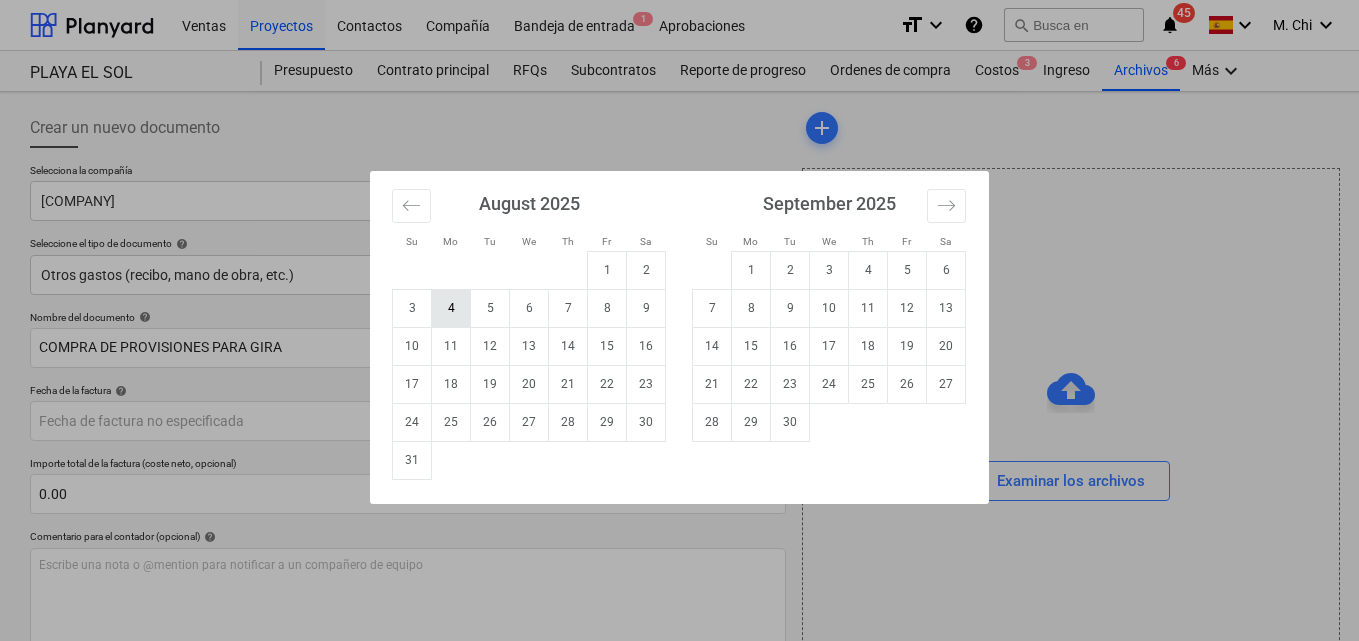 click on "4" at bounding box center (451, 308) 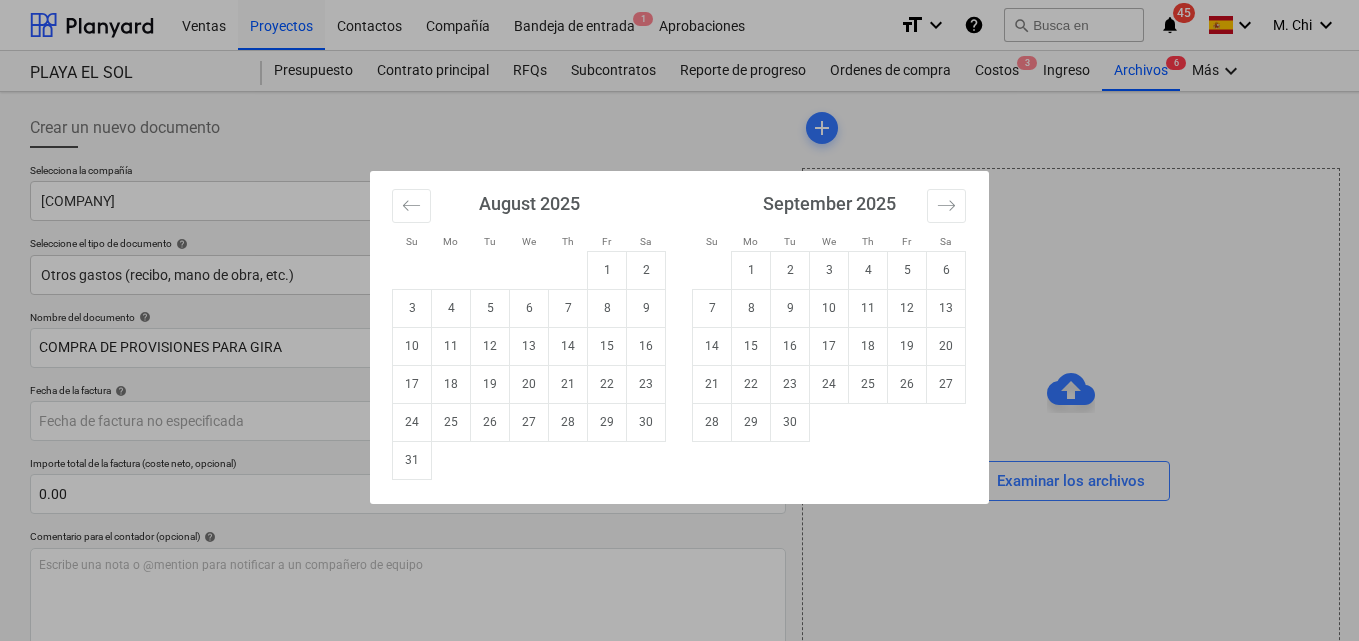 type on "04 Aug 2025" 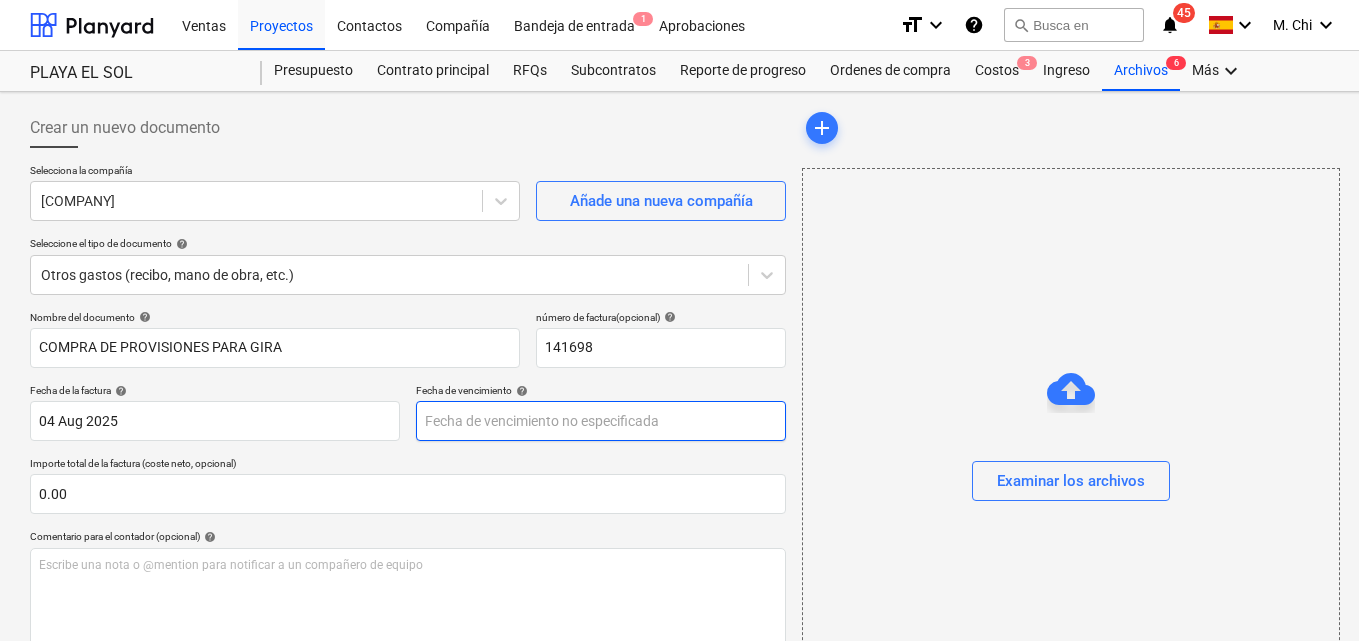 click on "This website stores cookies on your computer. These cookies are used to collect information about how you interact with our website and allow us to remember you. We use this information in order to improve and customize your browsing experience and for analytics and metrics about our visitors both on this website and other media. To find out more about the cookies we use, see our Privacy Policy If you decline, your information won’t be tracked when you visit this website. A single cookie will be used in your browser to remember your preference not to be tracked. Cookies settings Accept All Decline All
Ventas Proyectos Contactos Compañía Bandeja de entrada 1 Aprobaciones format_size keyboard_arrow_down help search Busca en notifications 45 keyboard_arrow_down M. Chi keyboard_arrow_down PLAYA EL SOL  Presupuesto Contrato principal RFQs Subcontratos Reporte de progreso Ordenes de compra Costos 3 Ingreso Archivos 6 Más keyboard_arrow_down Crear un nuevo documento Selecciona la compañía help help help" at bounding box center (679, 320) 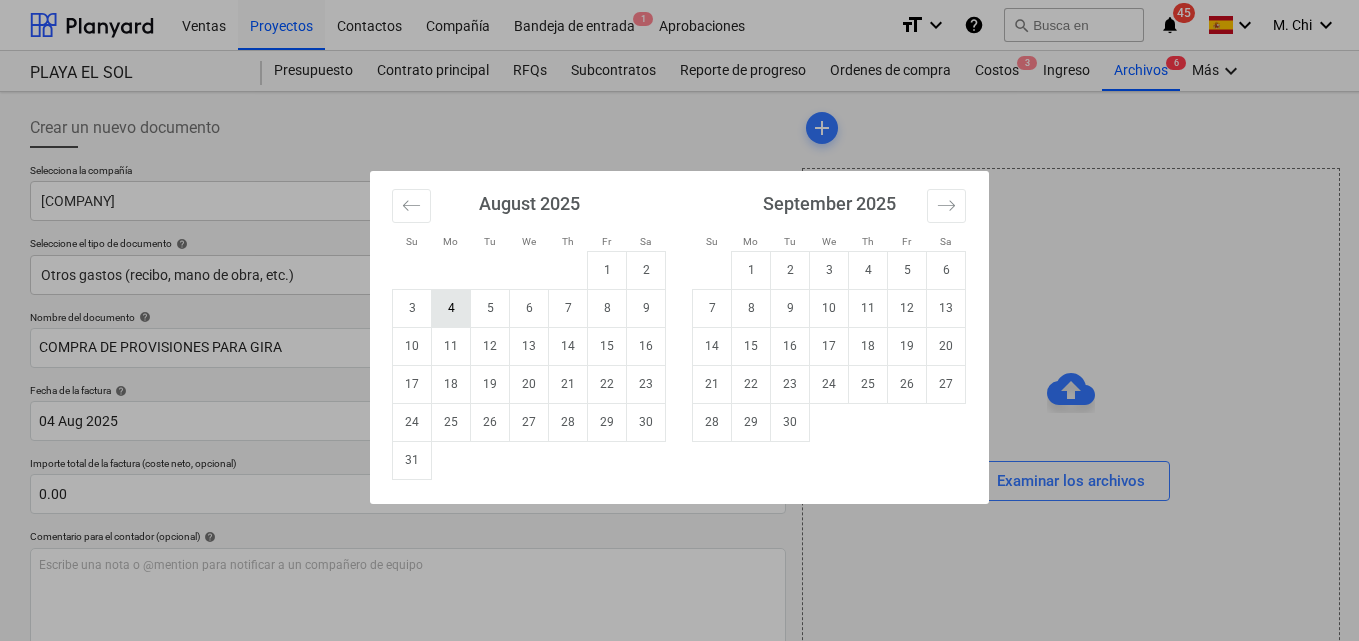 click on "4" at bounding box center [451, 308] 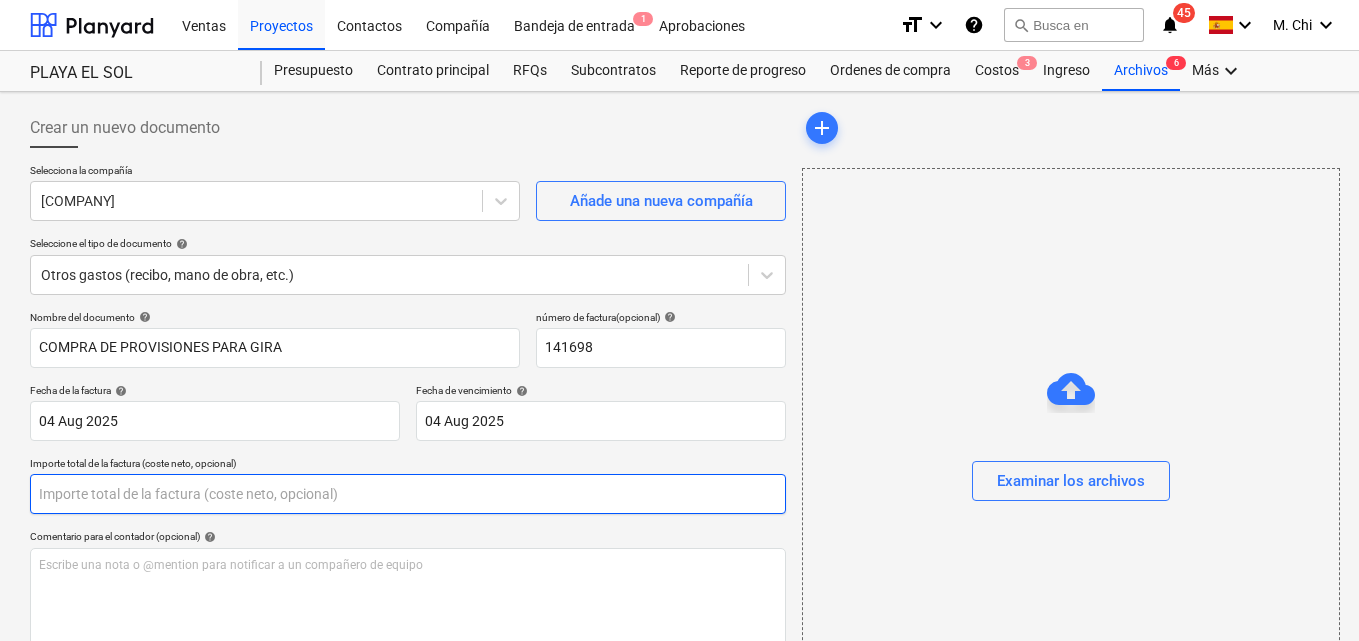 click at bounding box center (408, 494) 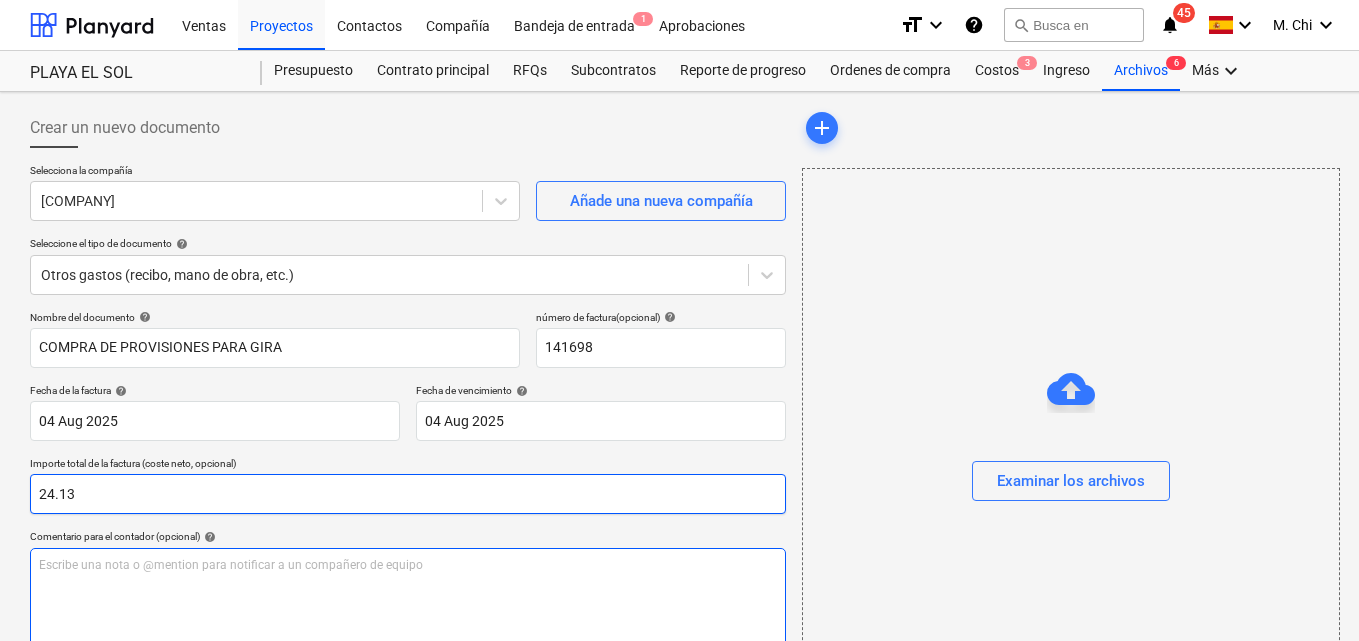 type on "24.13" 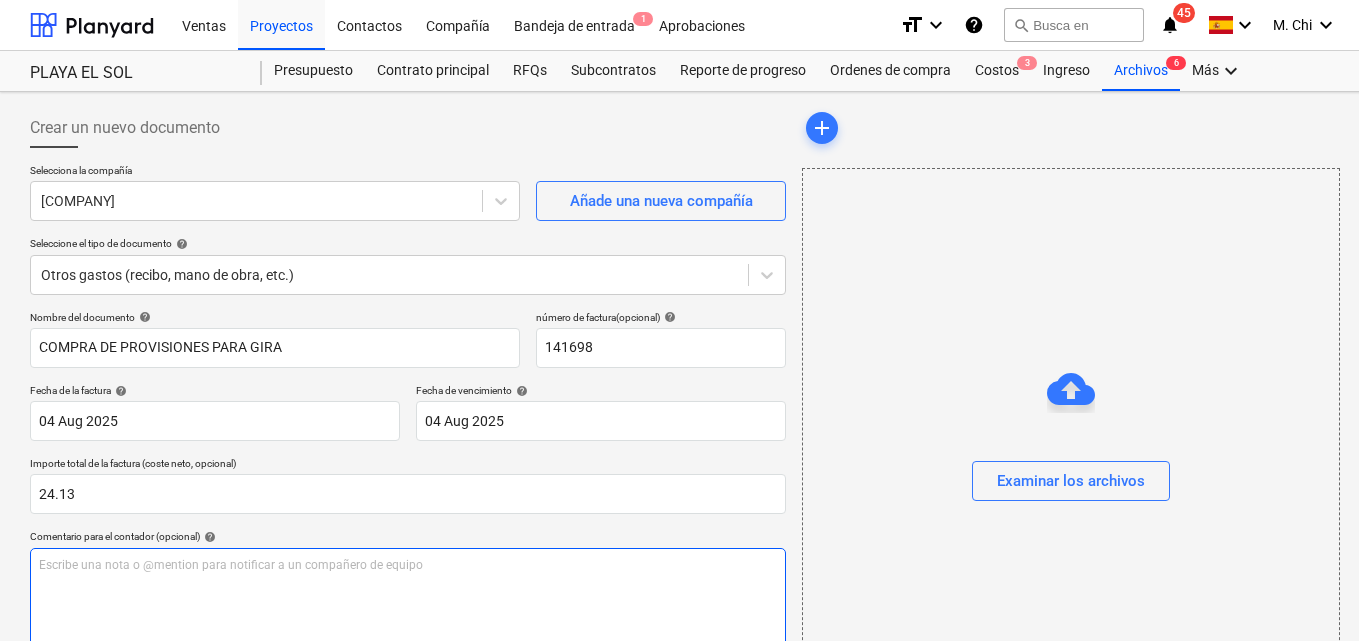 click on "Escribe una nota o @mention para notificar a un compañero de equipo ﻿" at bounding box center [408, 565] 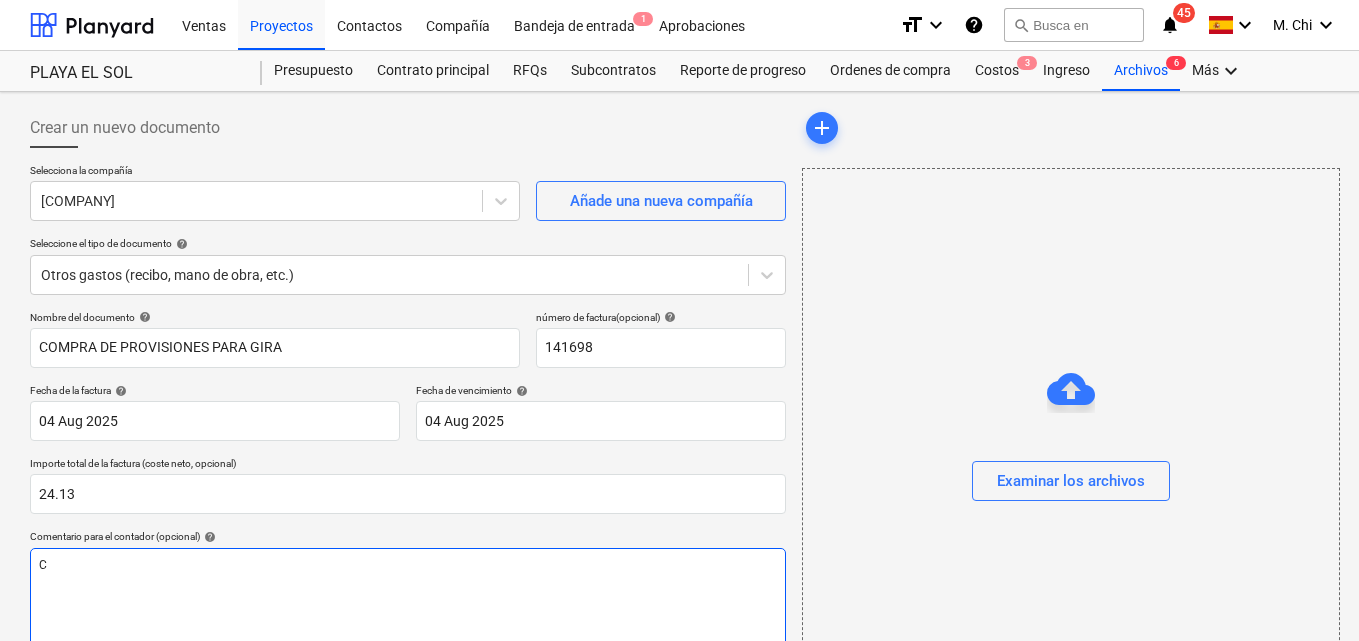 type 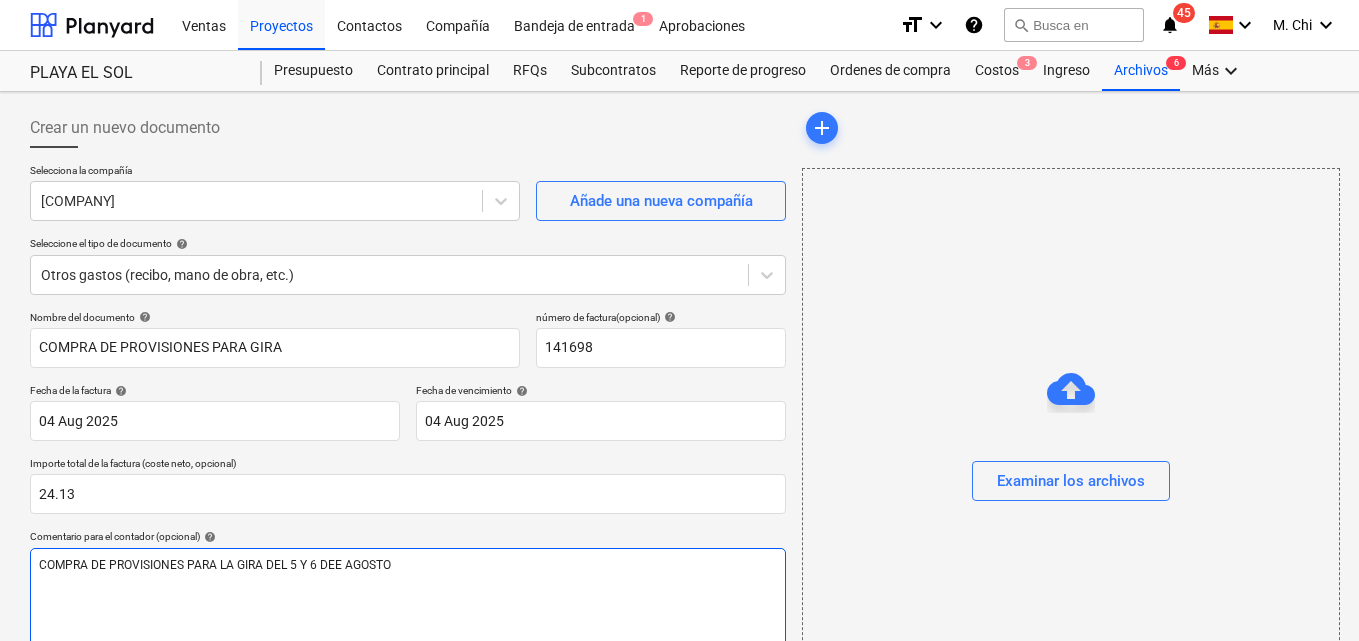 click on "COMPRA DE PROVISIONES PARA LA GIRA DEL 5 Y 6 DEE AGOSTO" at bounding box center [215, 565] 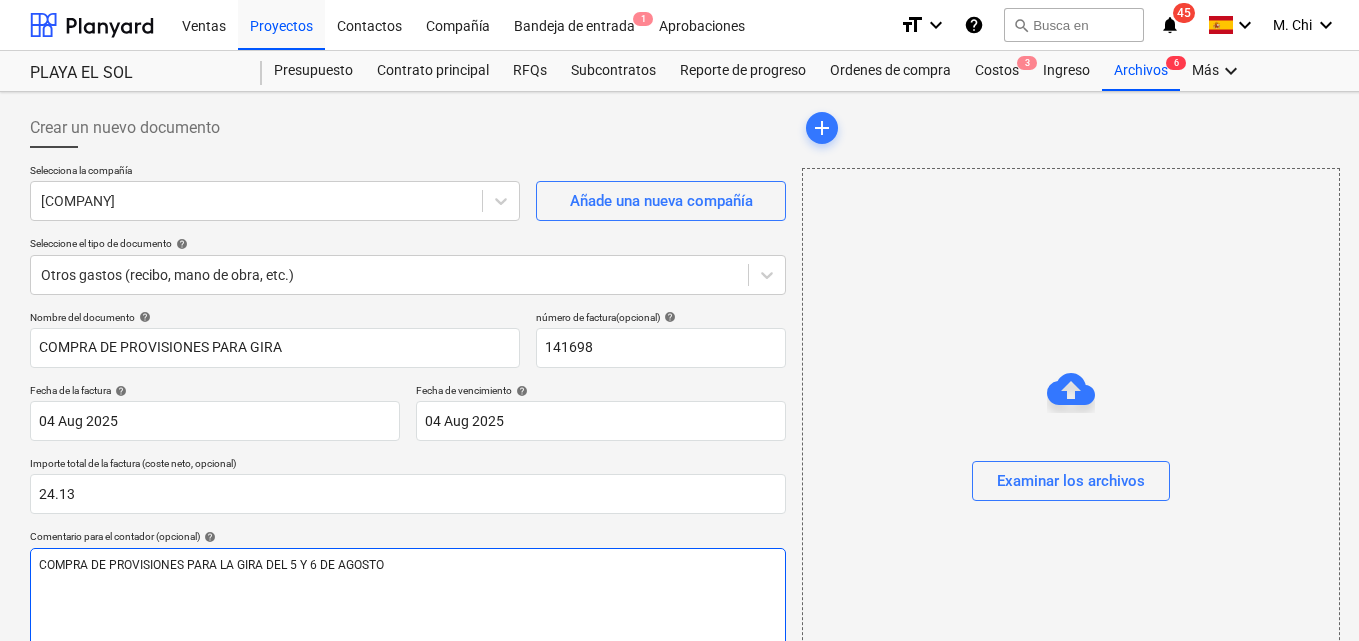 click on "COMPRA DE PROVISIONES PARA LA GIRA DEL 5 Y 6 DE AGOSTO" at bounding box center (408, 565) 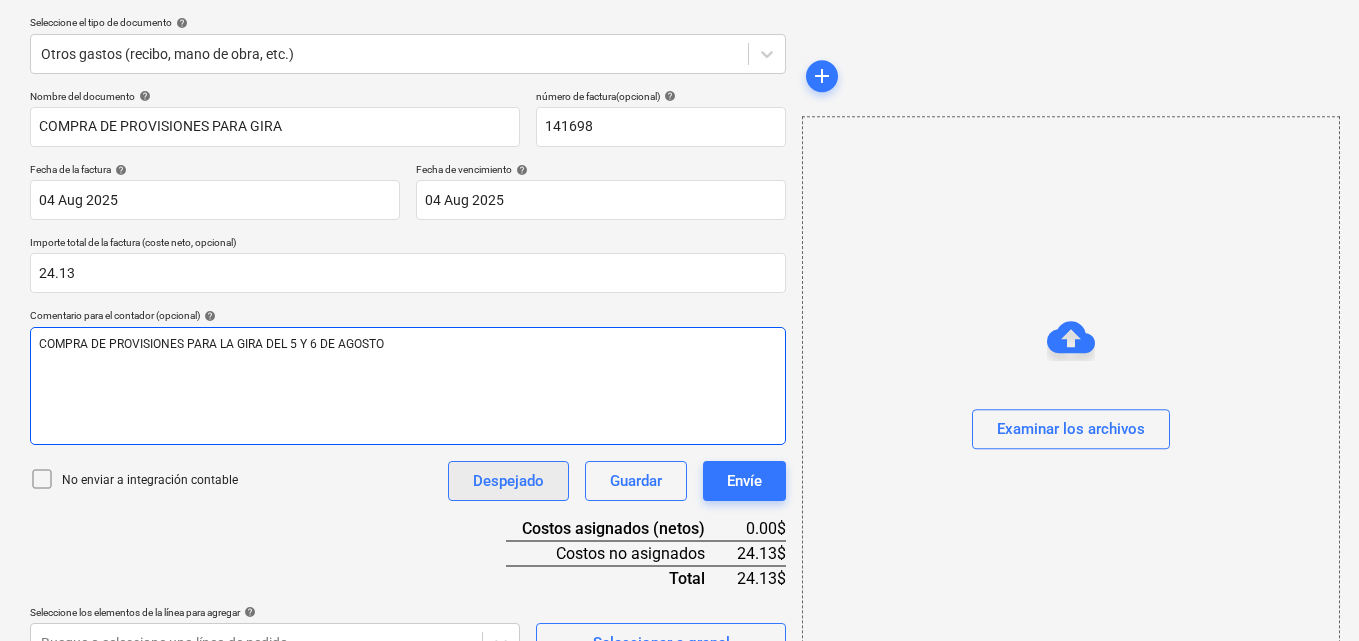 scroll, scrollTop: 259, scrollLeft: 0, axis: vertical 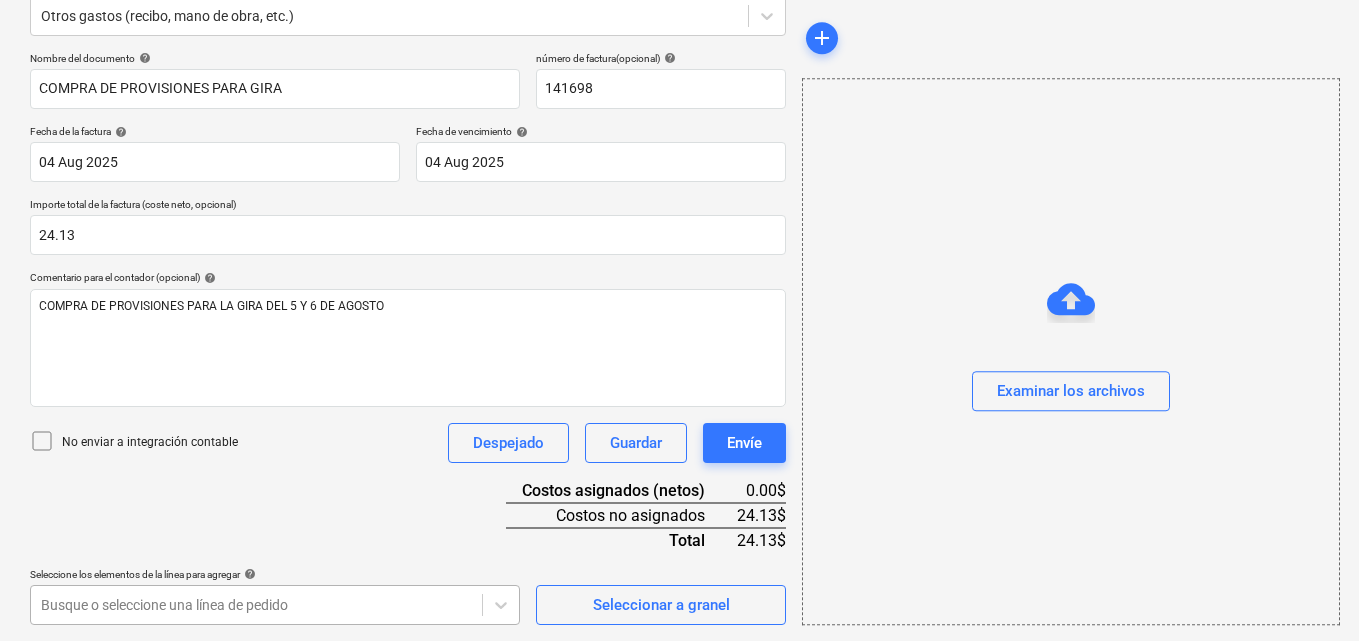 click on "This website stores cookies on your computer. These cookies are used to collect information about how you interact with our website and allow us to remember you. We use this information in order to improve and customize your browsing experience and for analytics and metrics about our visitors both on this website and other media. To find out more about the cookies we use, see our Privacy Policy If you decline, your information won’t be tracked when you visit this website. A single cookie will be used in your browser to remember your preference not to be tracked. Cookies settings Accept All Decline All
Ventas Proyectos Contactos Compañía Bandeja de entrada 1 Aprobaciones format_size keyboard_arrow_down help search Busca en notifications 45 keyboard_arrow_down M. Chi keyboard_arrow_down PLAYA EL SOL  Presupuesto Contrato principal RFQs Subcontratos Reporte de progreso Ordenes de compra Costos 3 Ingreso Archivos 6 Más keyboard_arrow_down Crear un nuevo documento Selecciona la compañía help help help" at bounding box center (679, 61) 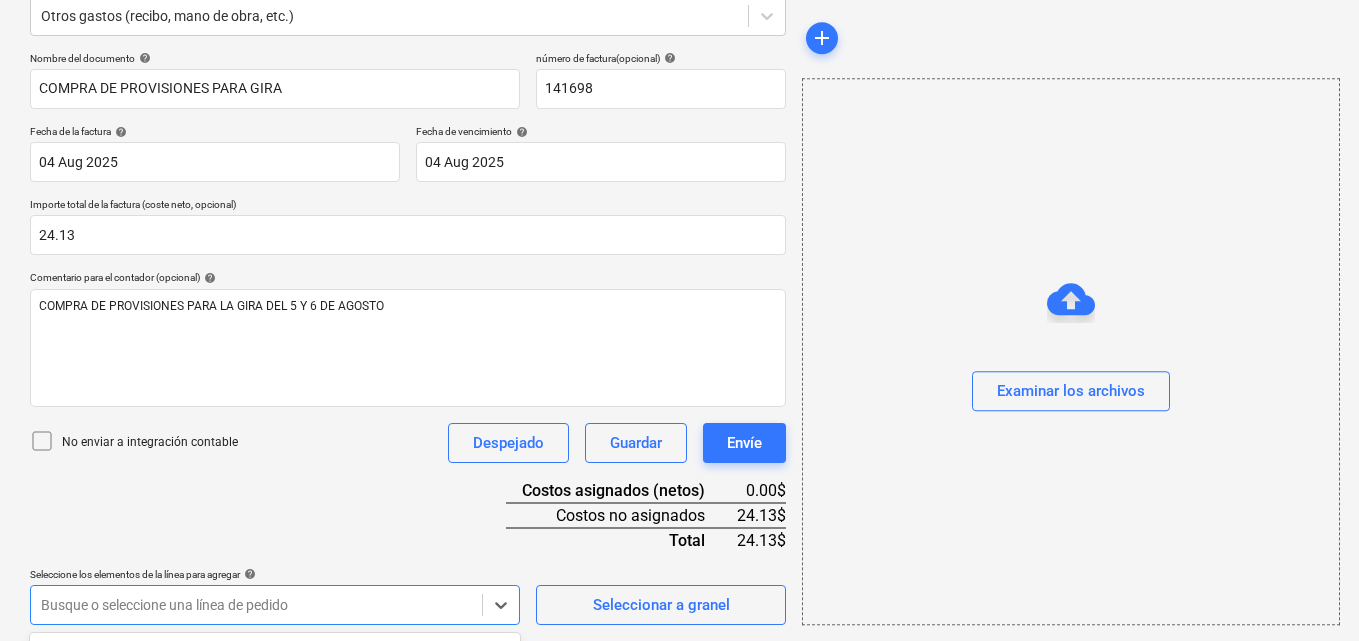 scroll, scrollTop: 555, scrollLeft: 0, axis: vertical 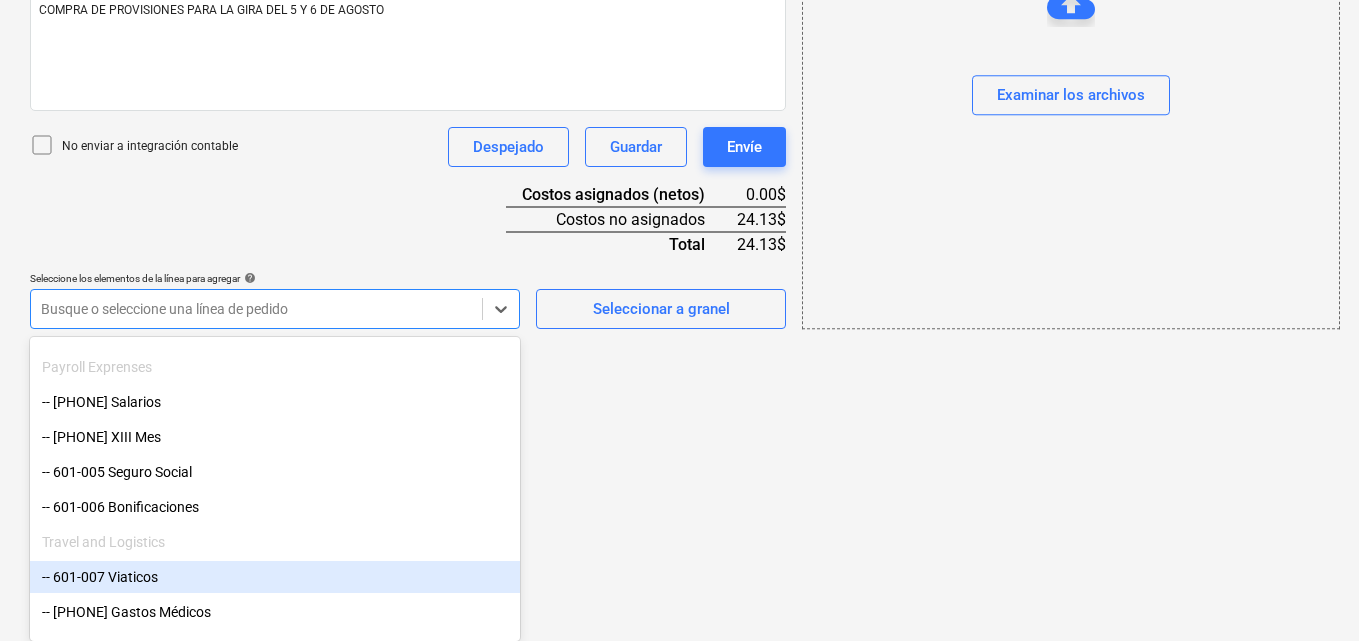 click on "--  601-007 Viaticos" at bounding box center [275, 577] 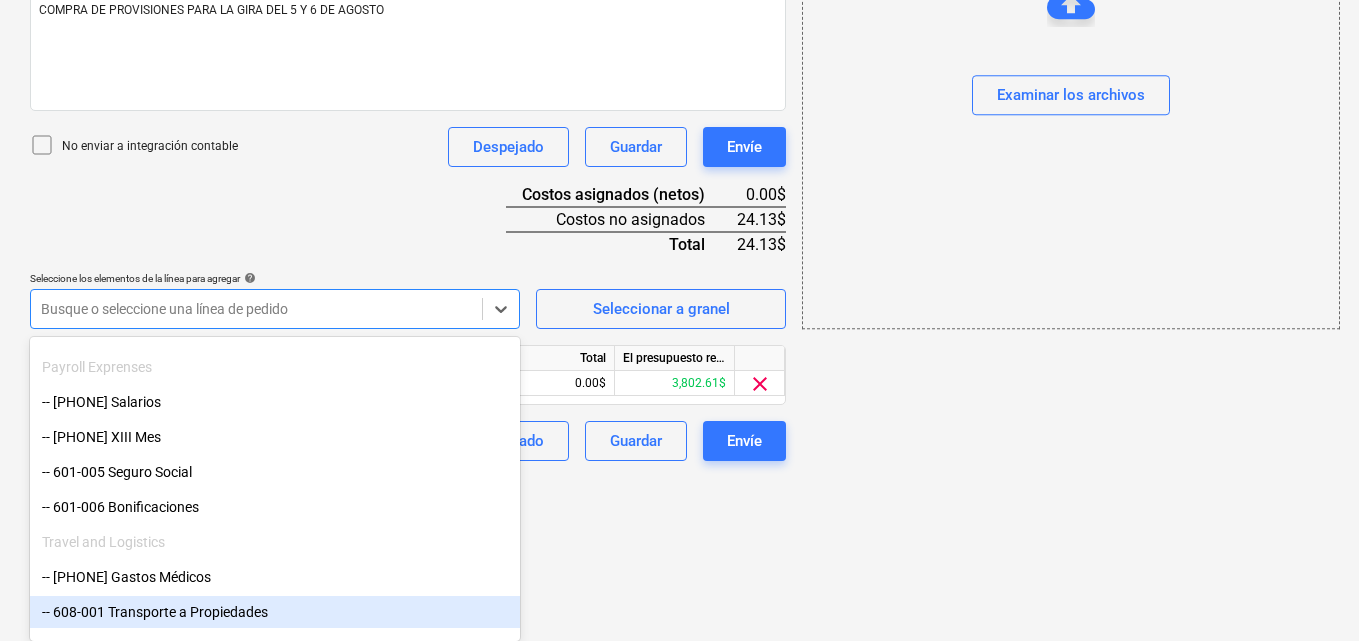 click on "This website stores cookies on your computer. These cookies are used to collect information about how you interact with our website and allow us to remember you. We use this information in order to improve and customize your browsing experience and for analytics and metrics about our visitors both on this website and other media. To find out more about the cookies we use, see our Privacy Policy If you decline, your information won’t be tracked when you visit this website. A single cookie will be used in your browser to remember your preference not to be tracked. Cookies settings Accept All Decline All
Ventas Proyectos Contactos Compañía Bandeja de entrada 1 Aprobaciones format_size keyboard_arrow_down help search Busca en notifications 45 keyboard_arrow_down M. Chi keyboard_arrow_down PLAYA EL SOL  Presupuesto Contrato principal RFQs Subcontratos Reporte de progreso Ordenes de compra Costos 3 Ingreso Archivos 6 Más keyboard_arrow_down Crear un nuevo documento Selecciona la compañía help help" at bounding box center [679, -235] 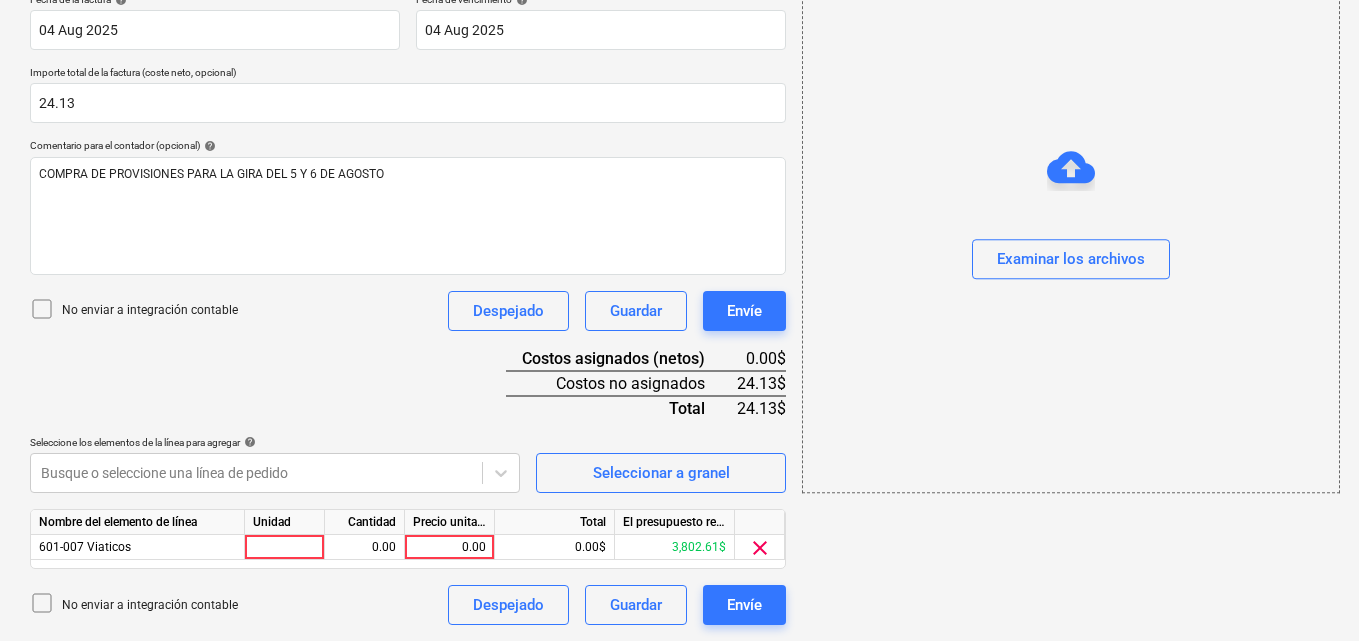 scroll, scrollTop: 391, scrollLeft: 0, axis: vertical 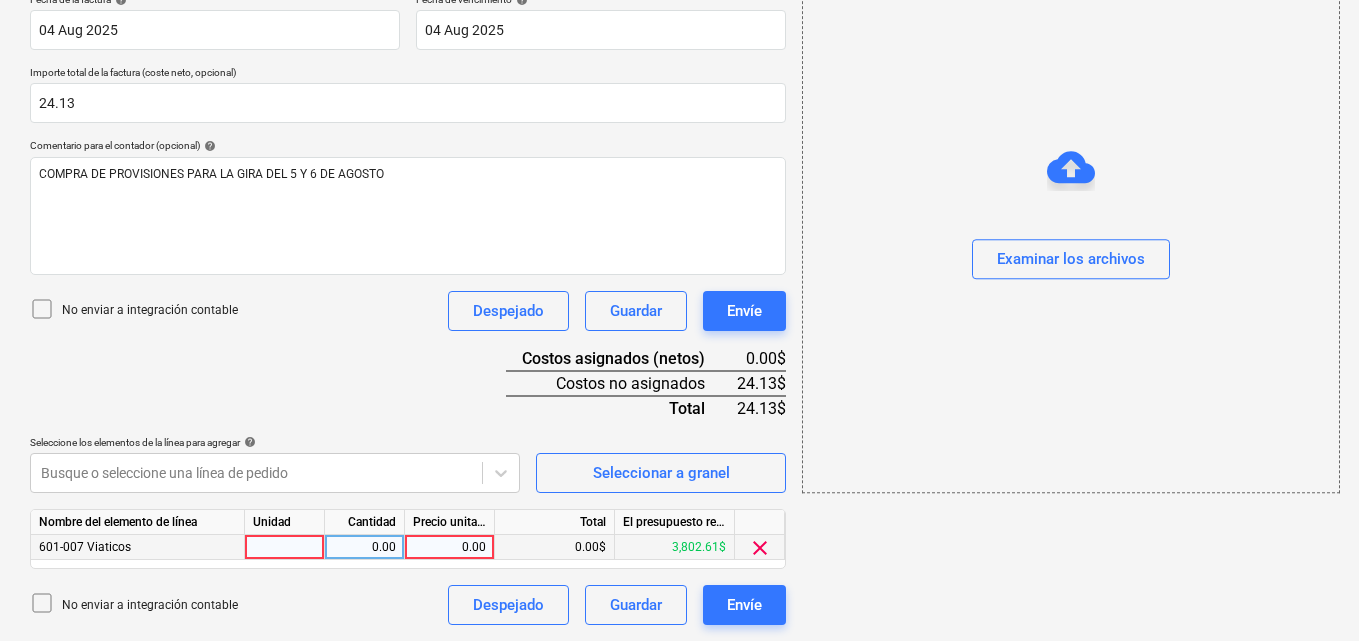 click at bounding box center [285, 547] 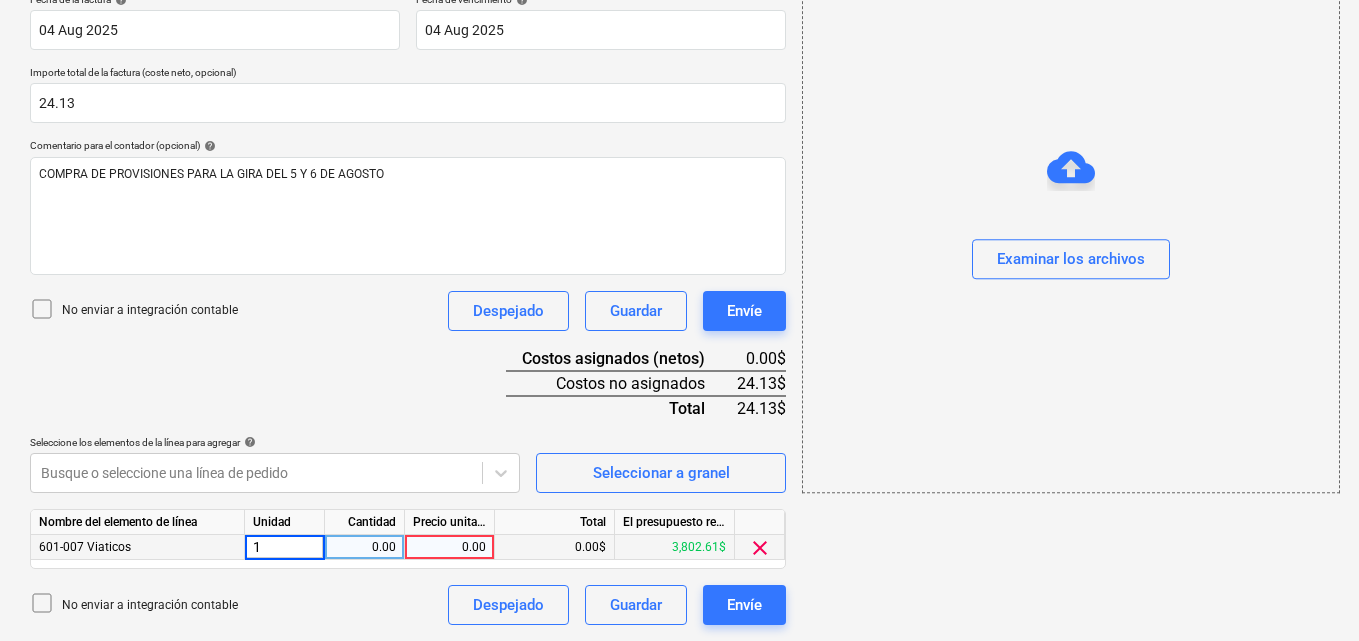 type on "1" 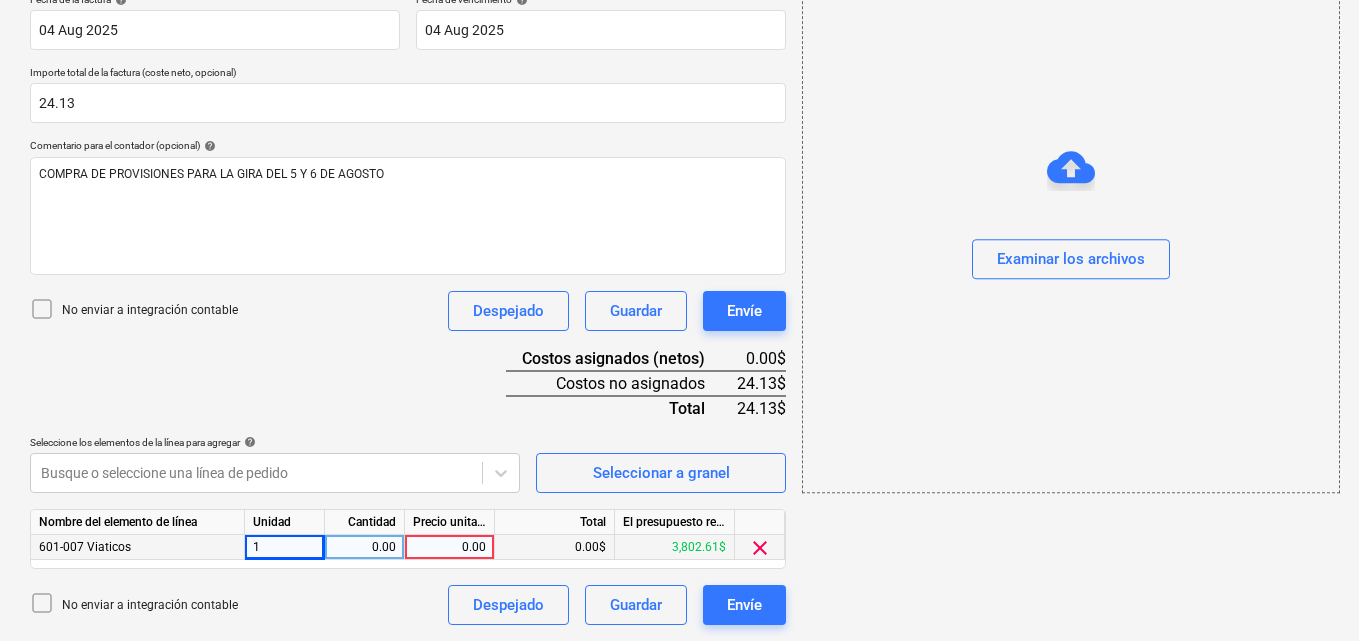 click on "0.00" at bounding box center (364, 547) 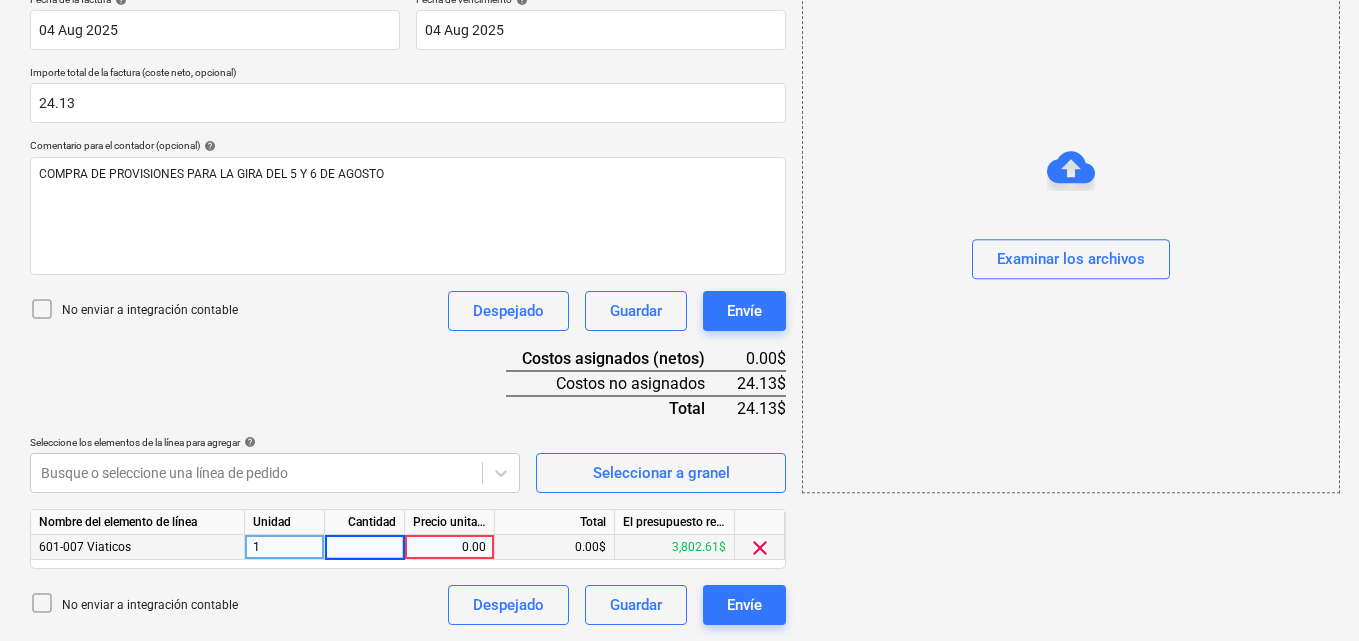 type on "1" 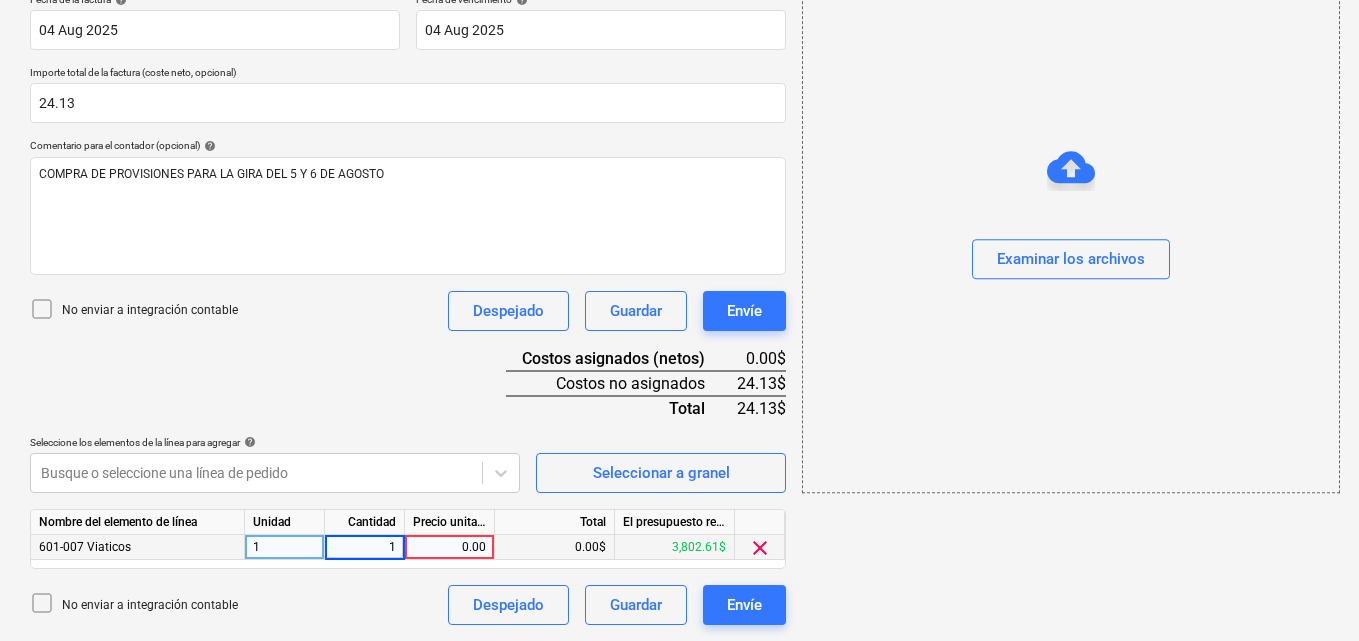 click on "0.00" at bounding box center [449, 547] 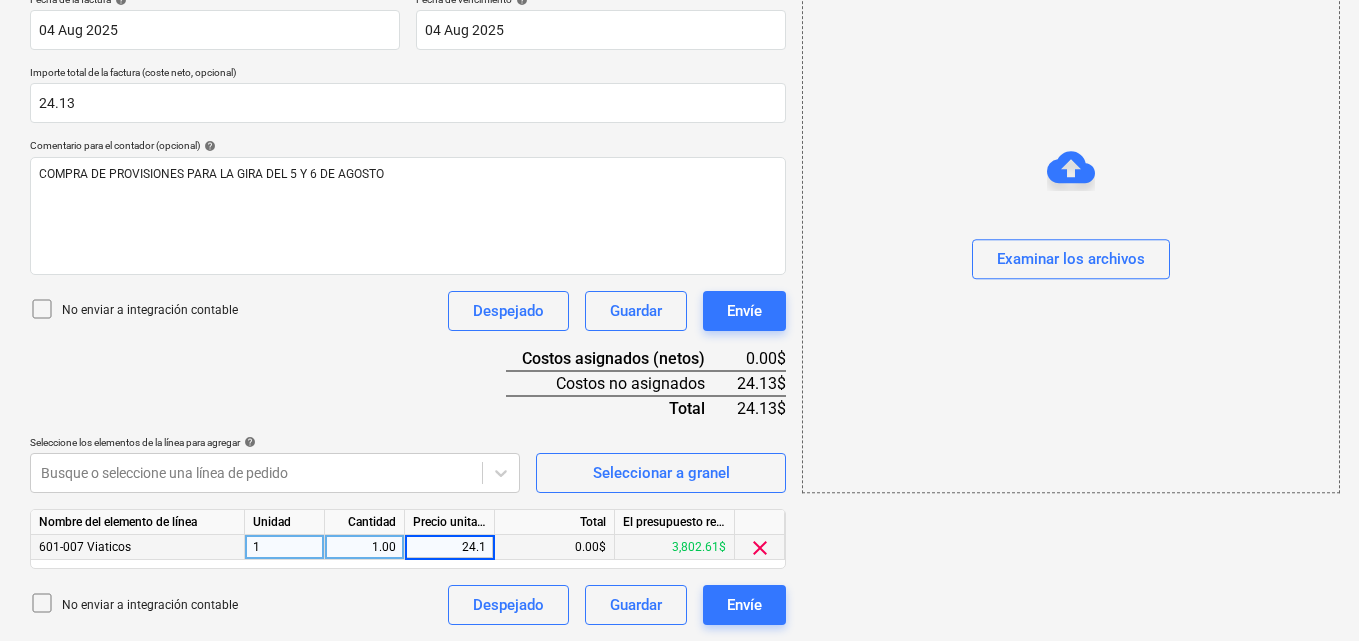 type on "24.13" 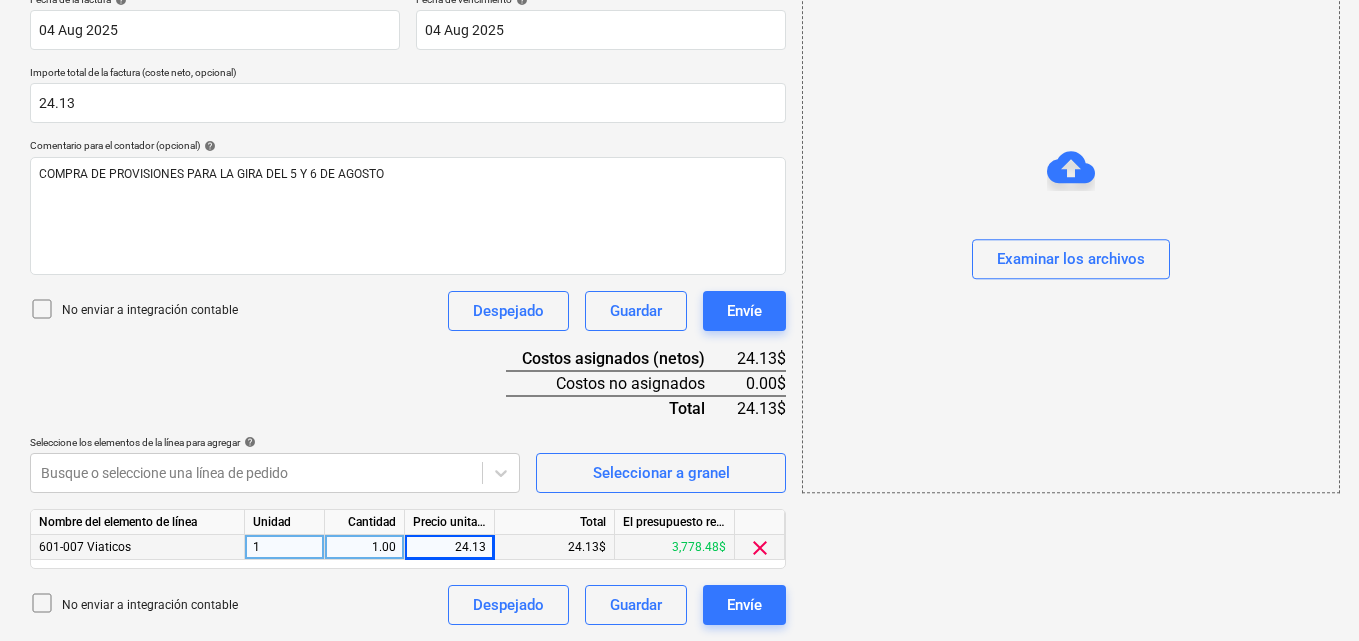 click on "add Examinar los archivos" at bounding box center (1070, 171) 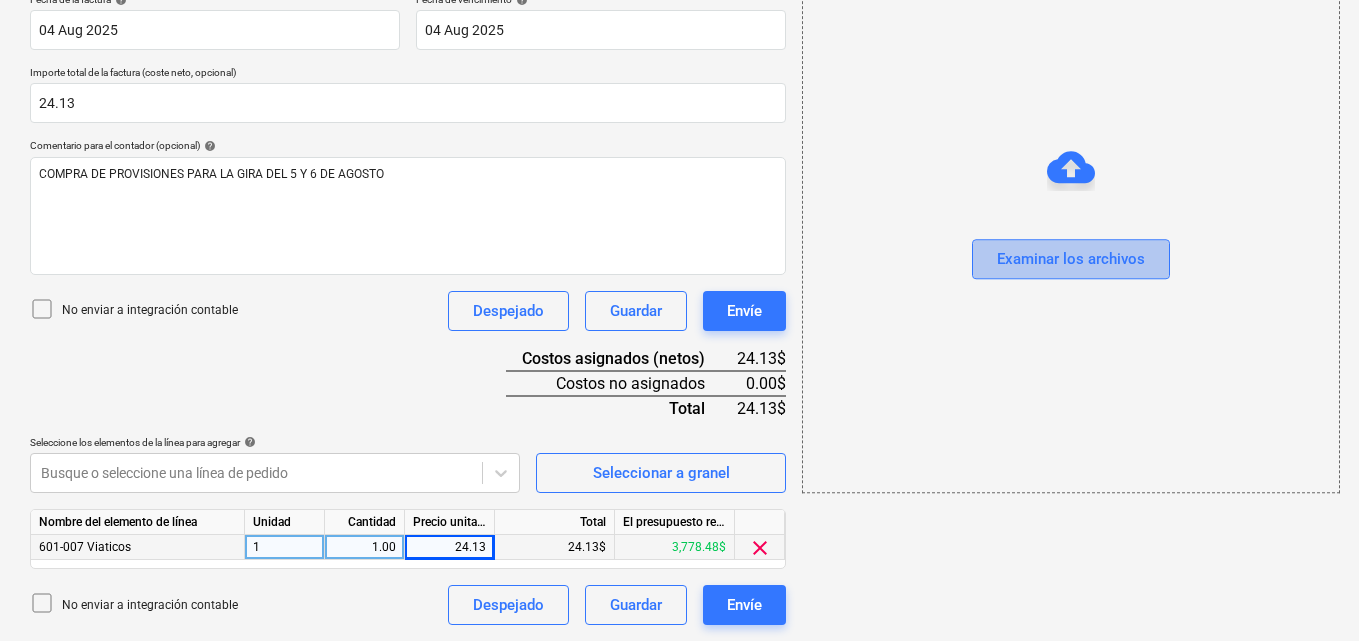 click on "Examinar los archivos" at bounding box center (1071, 260) 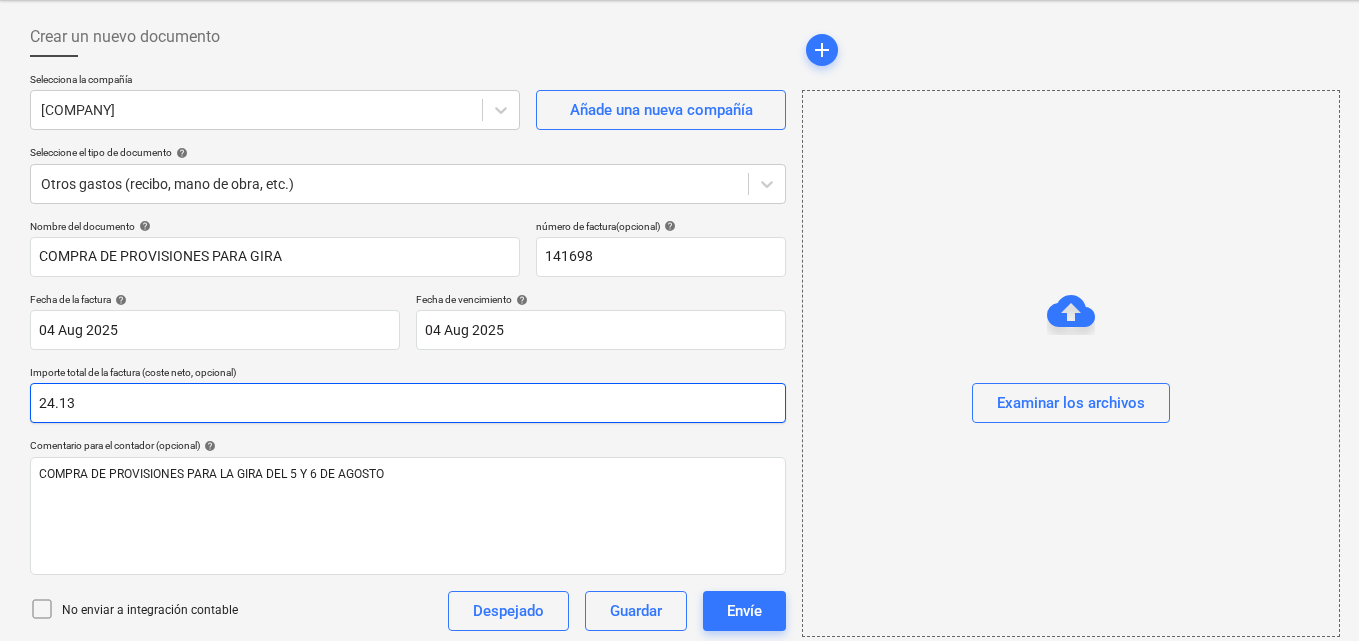 scroll, scrollTop: 0, scrollLeft: 0, axis: both 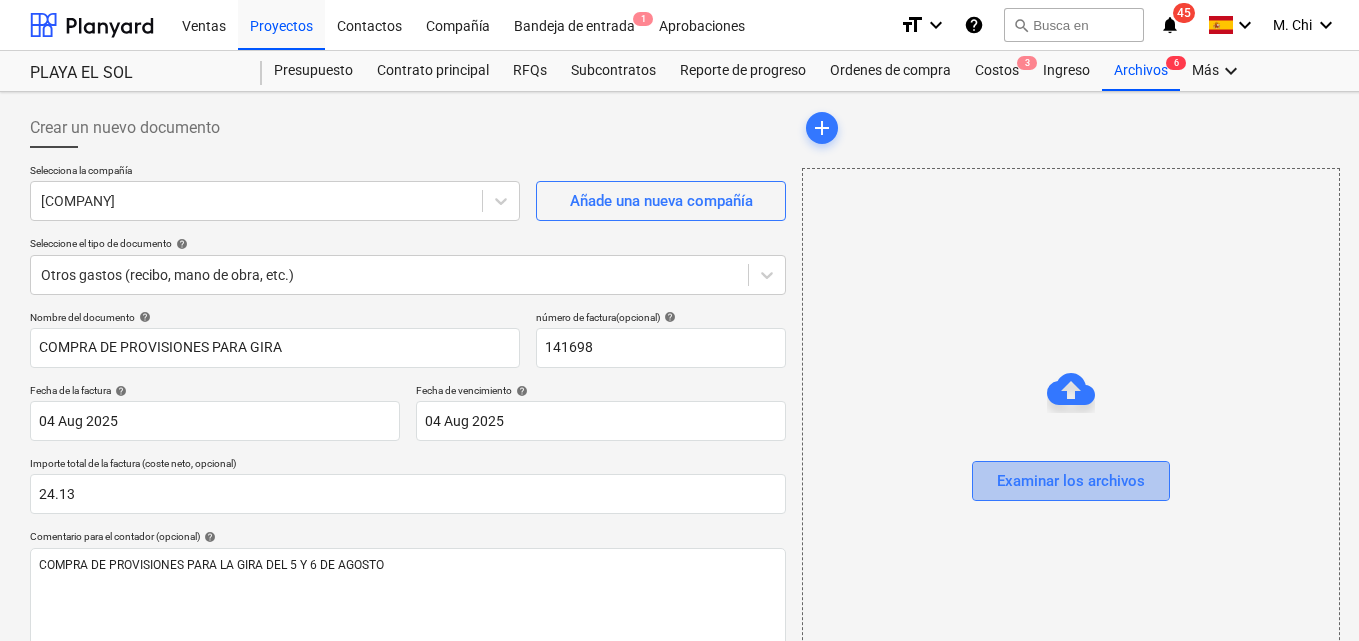 click on "Examinar los archivos" at bounding box center (1071, 481) 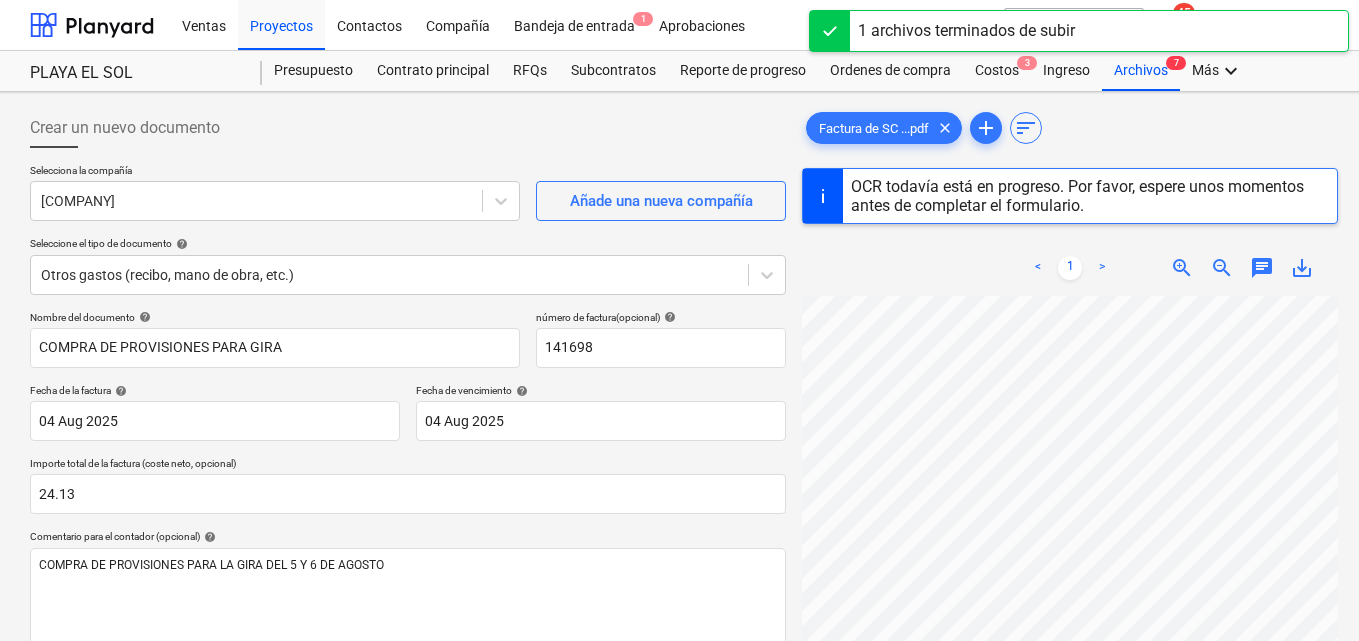 scroll, scrollTop: 338, scrollLeft: 0, axis: vertical 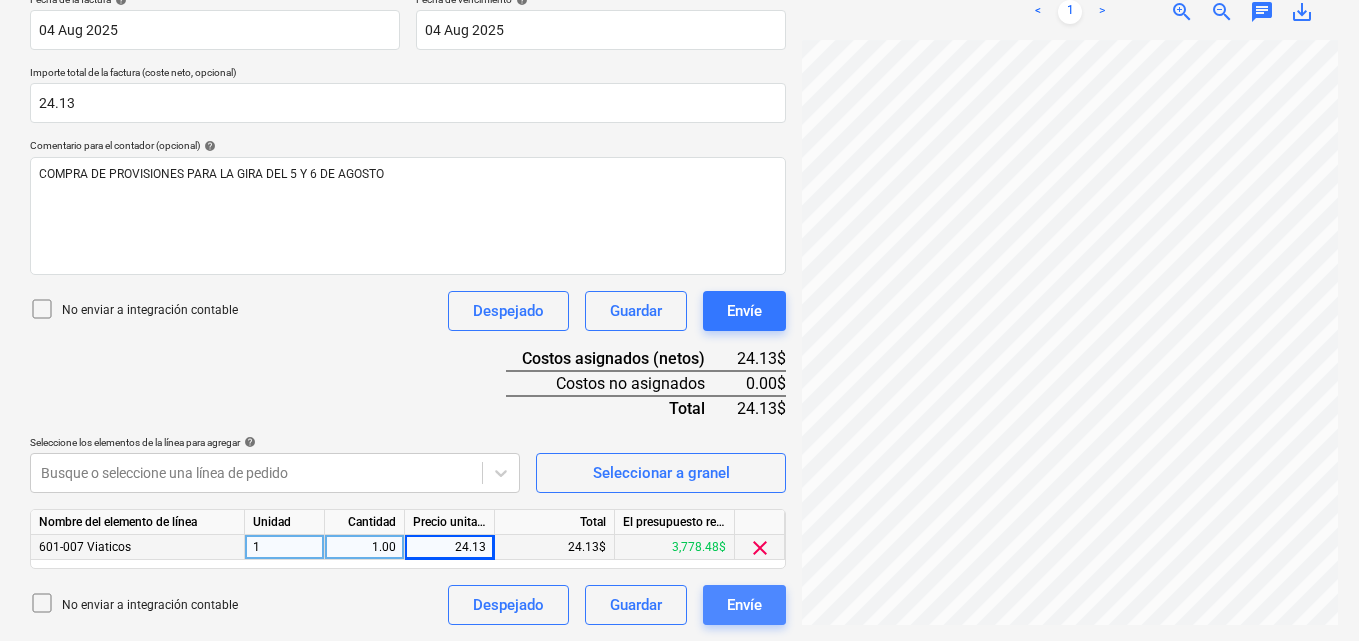 click on "Envíe" at bounding box center [744, 605] 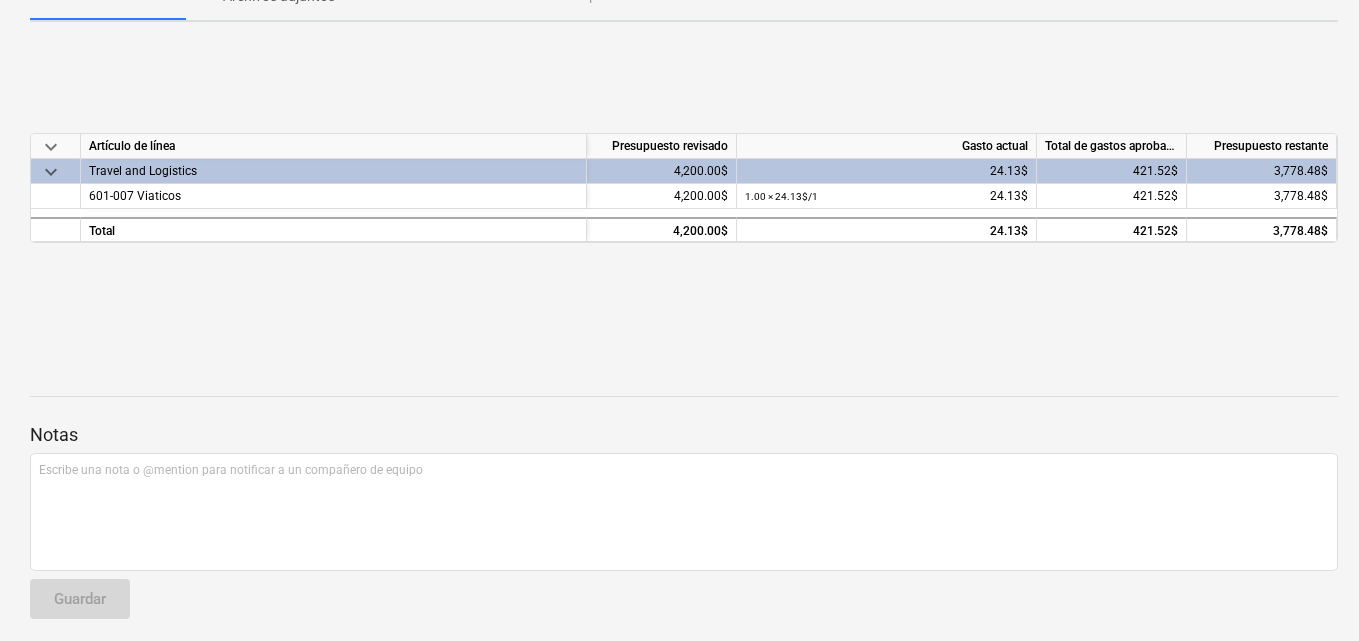 scroll, scrollTop: 0, scrollLeft: 0, axis: both 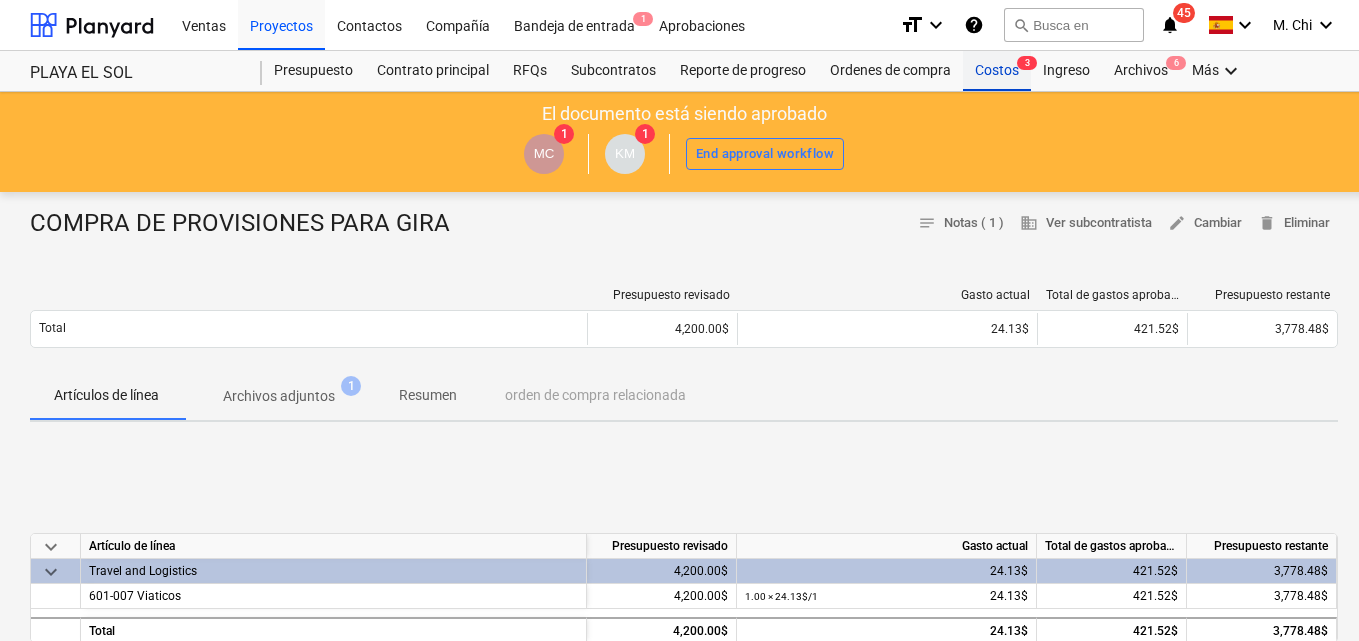 click on "Costos 3" at bounding box center [997, 71] 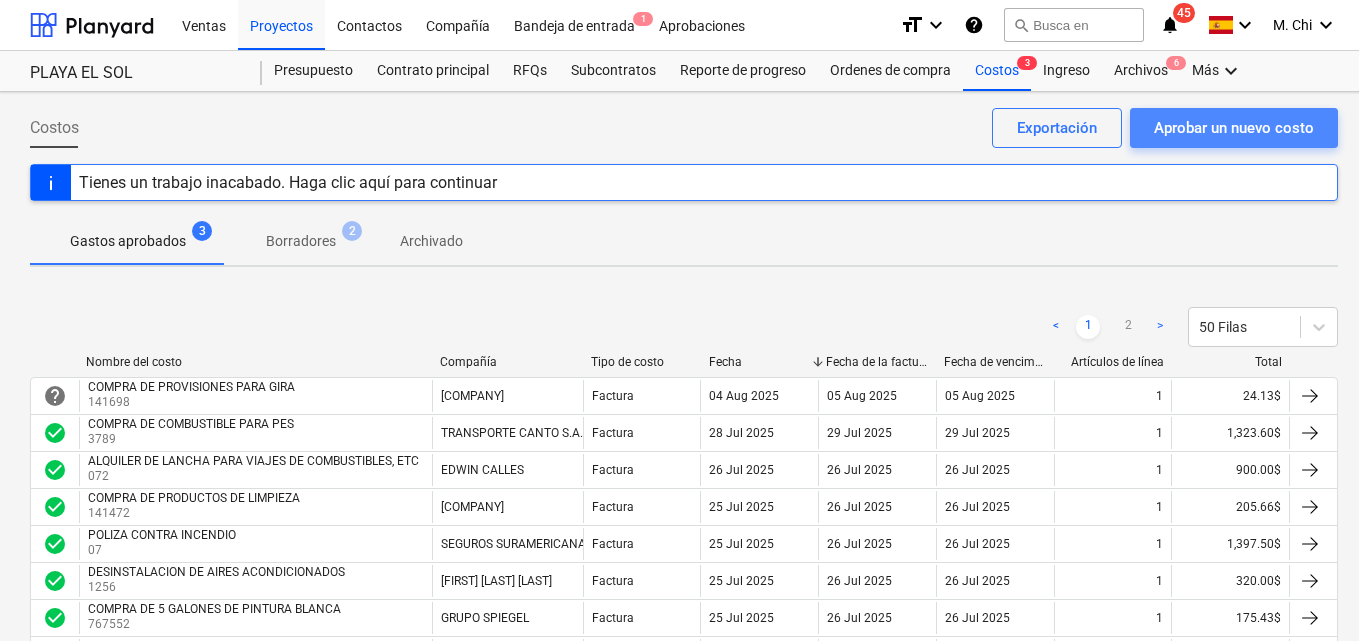 click on "Aprobar un nuevo costo" at bounding box center (1234, 128) 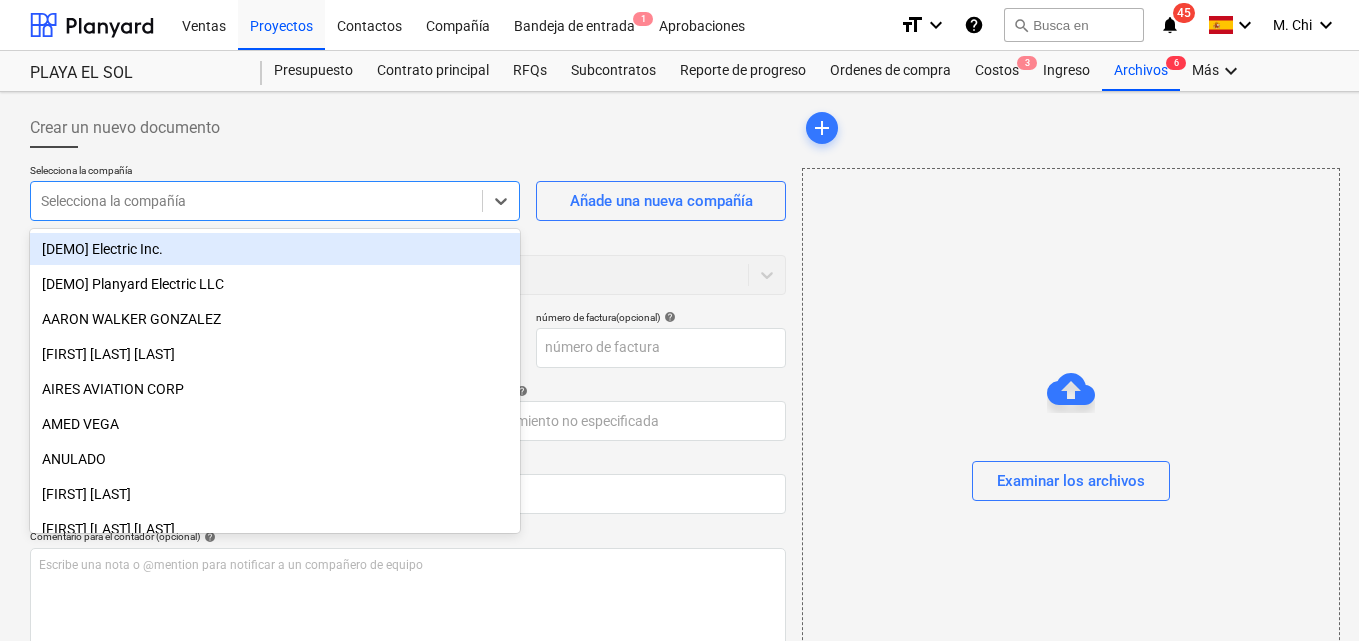 click at bounding box center [256, 201] 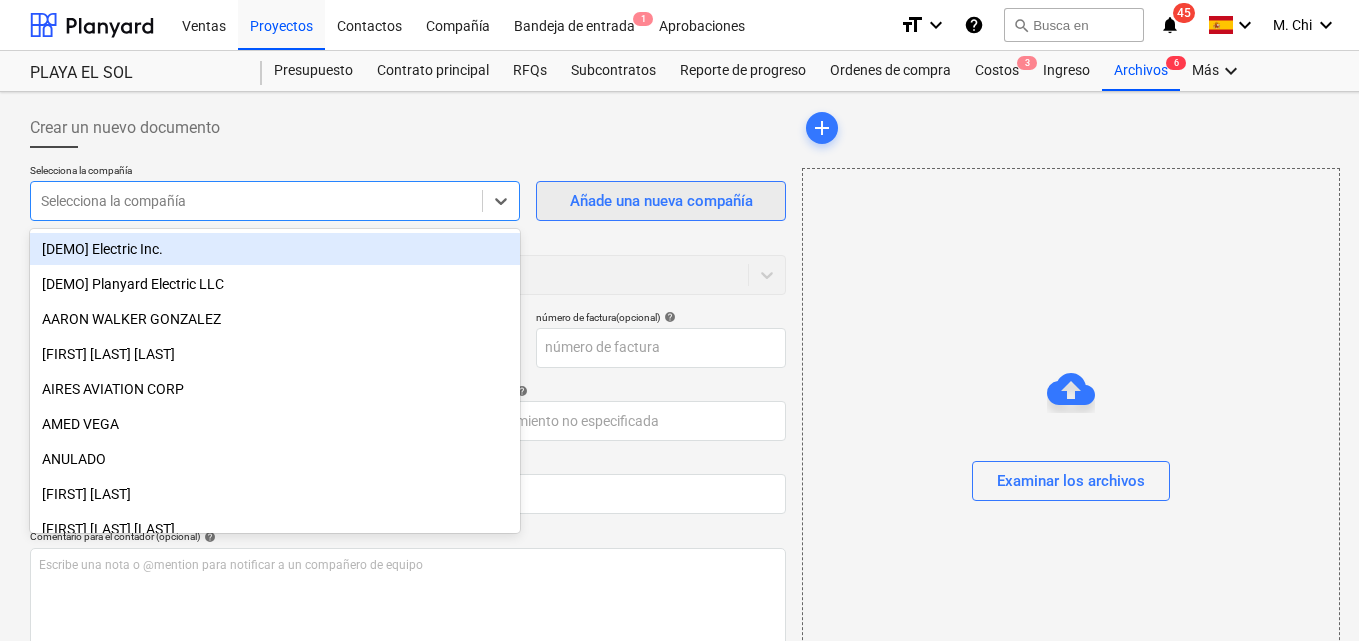 click on "Añade una nueva compañía" at bounding box center (661, 201) 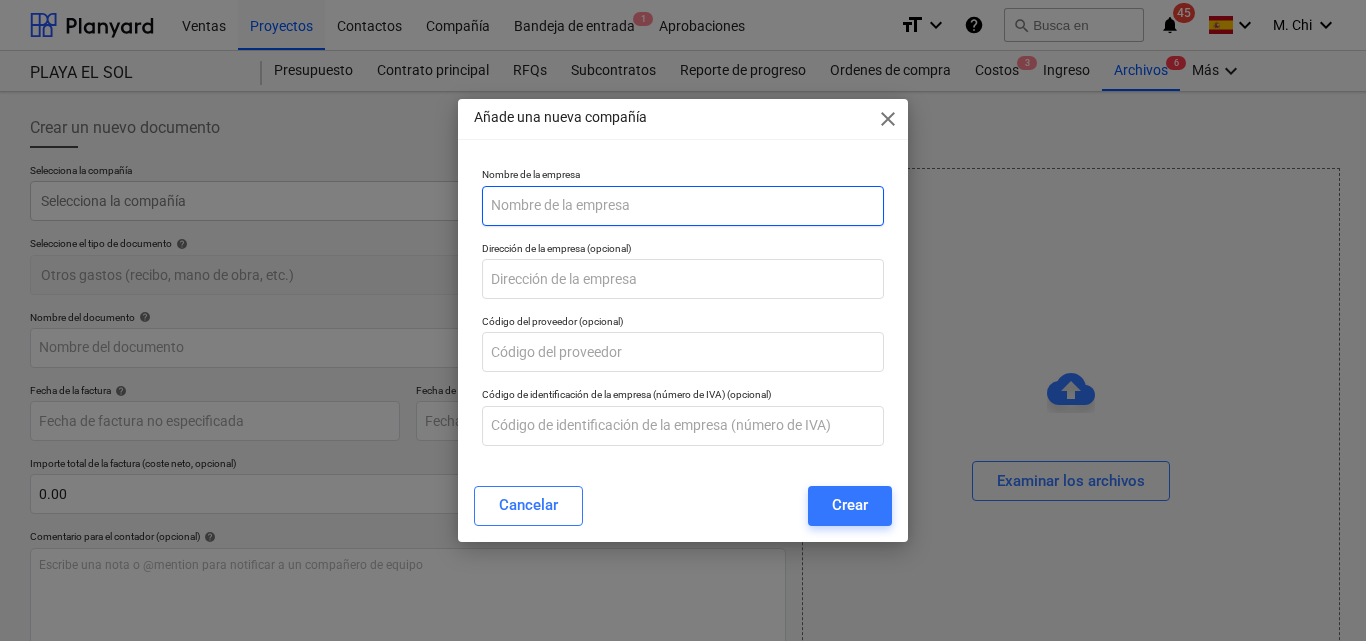 click at bounding box center [683, 206] 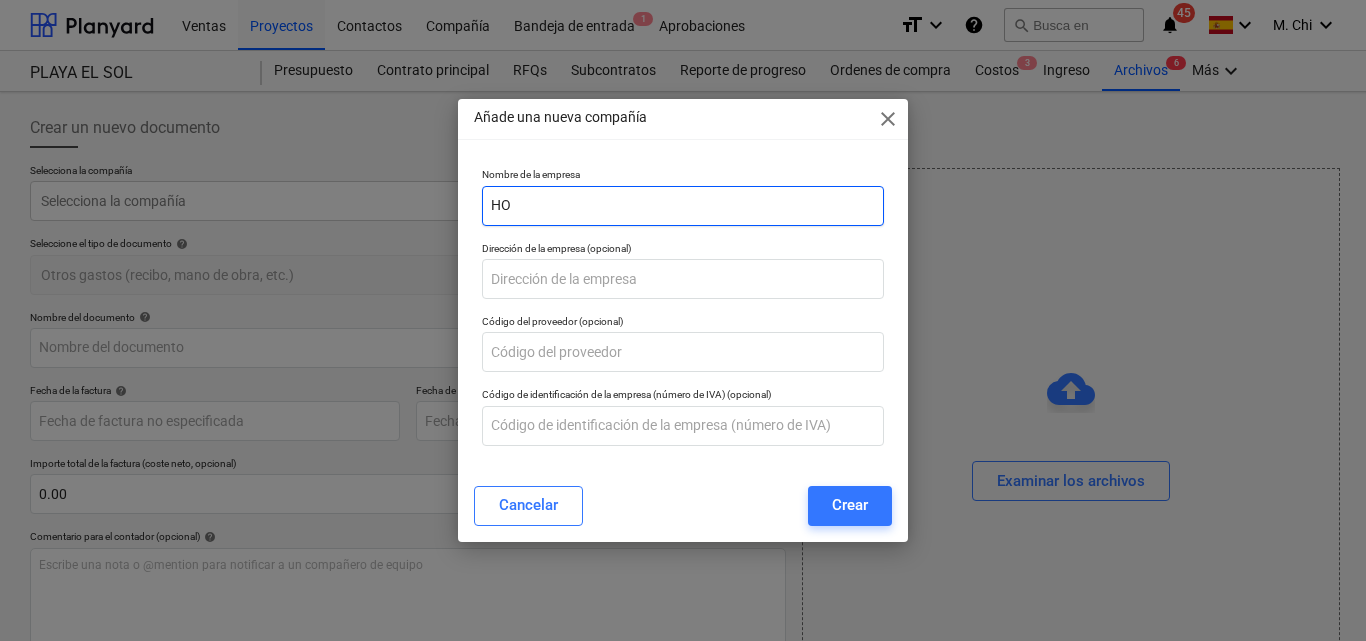 type on "H" 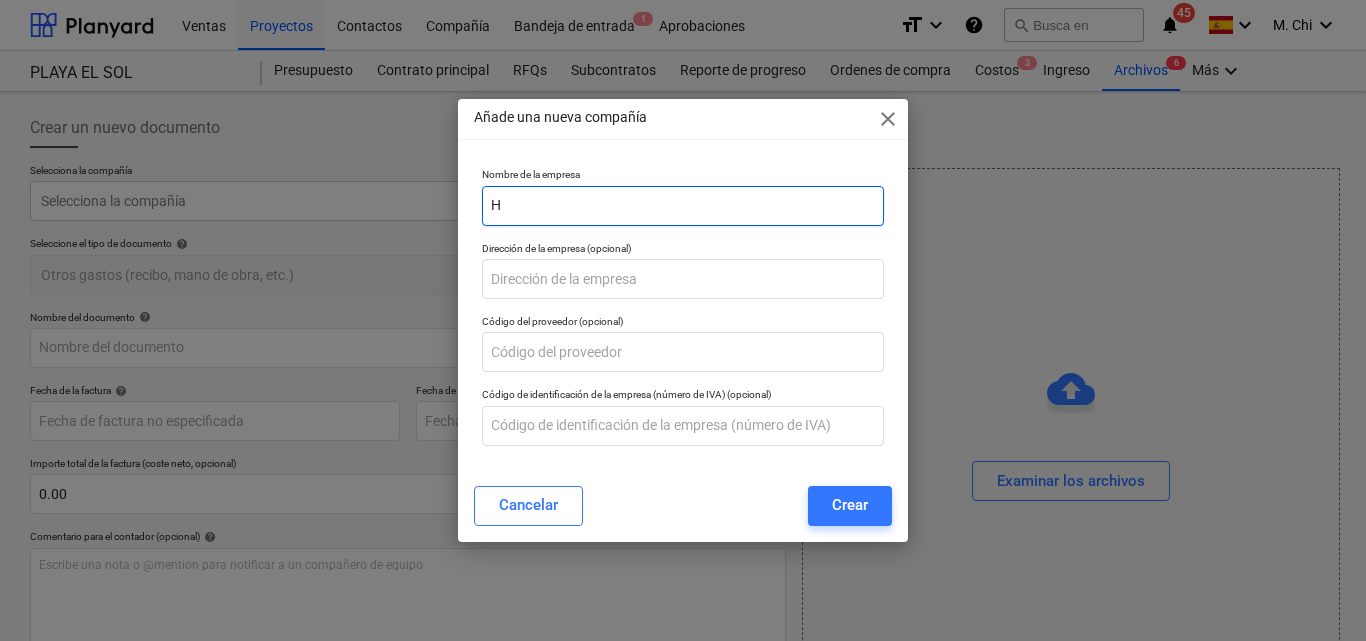 type 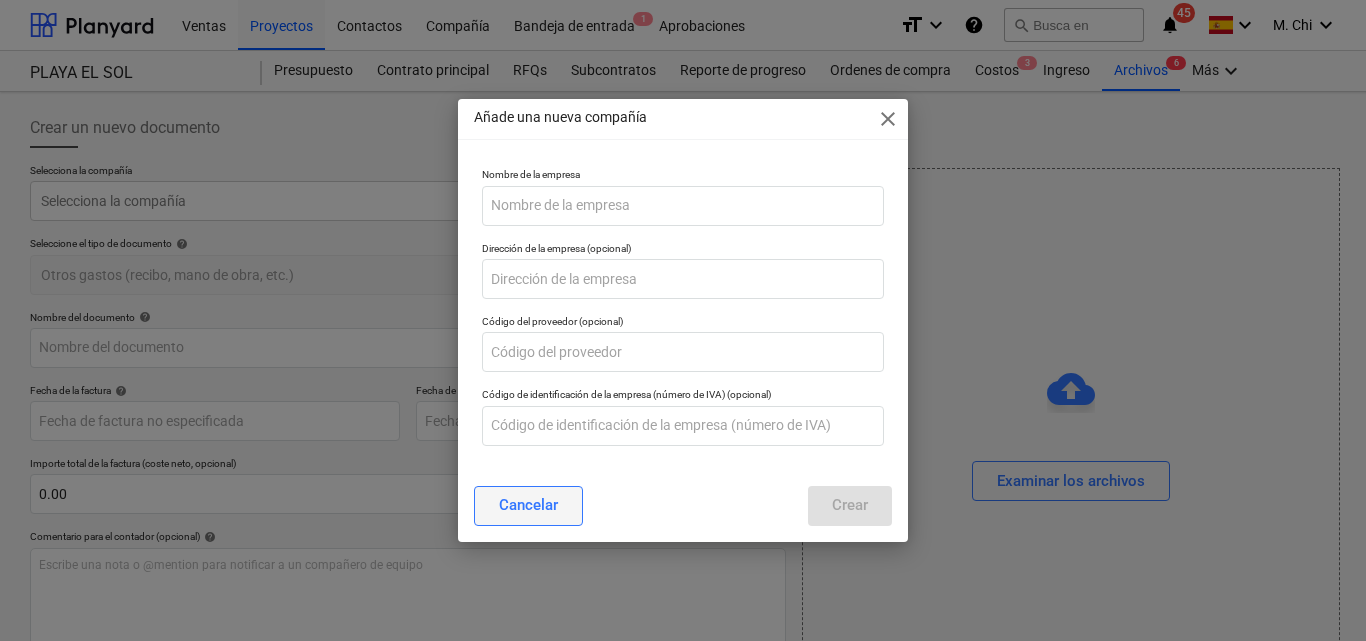 click on "Cancelar" at bounding box center [528, 505] 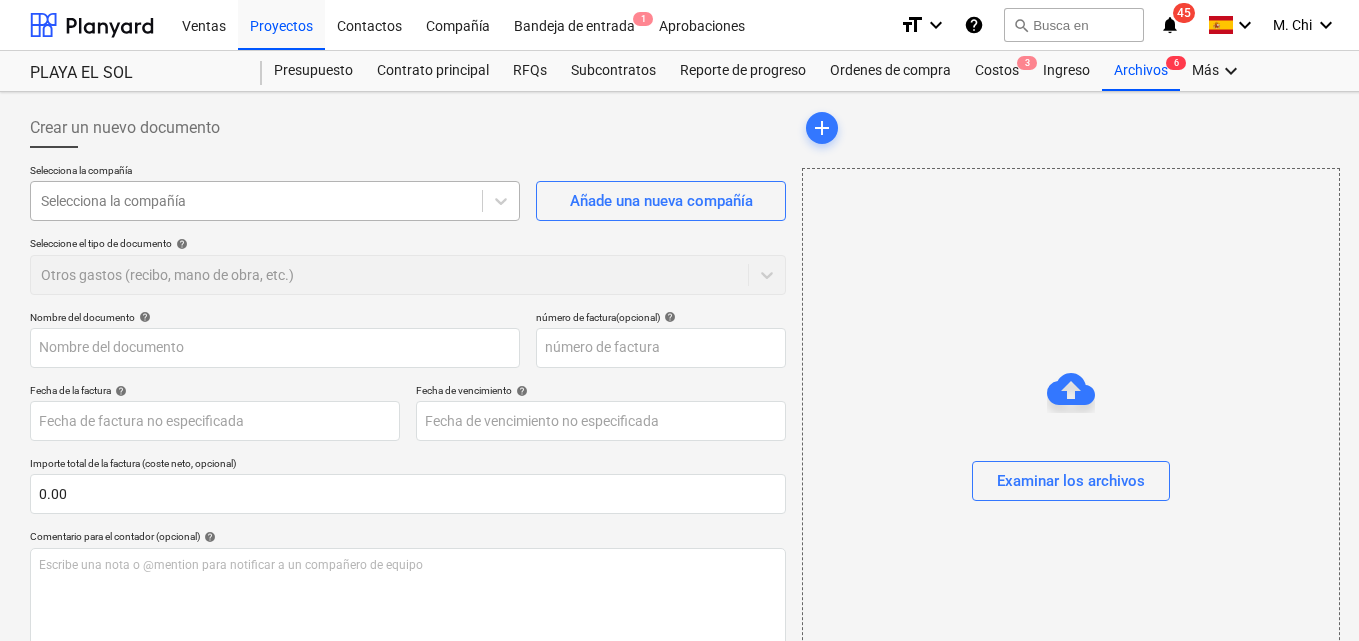 click at bounding box center (256, 201) 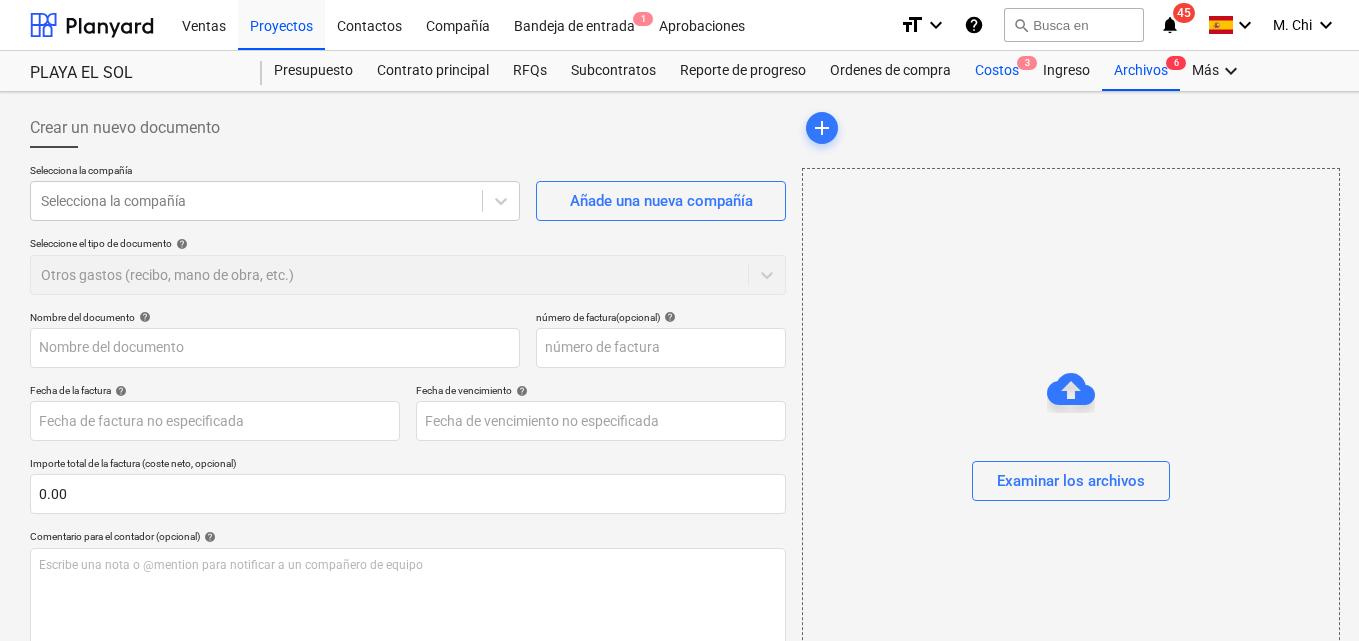 click on "Costos 3" at bounding box center (997, 71) 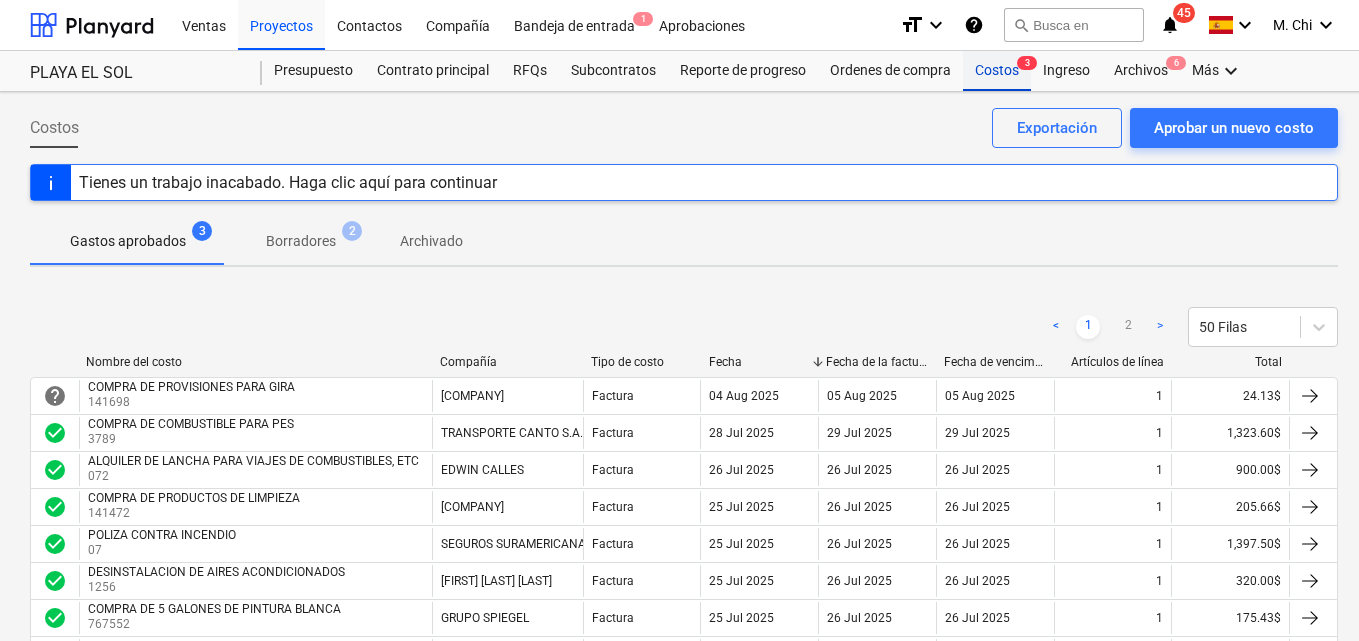 click on "Costos 3" at bounding box center [997, 71] 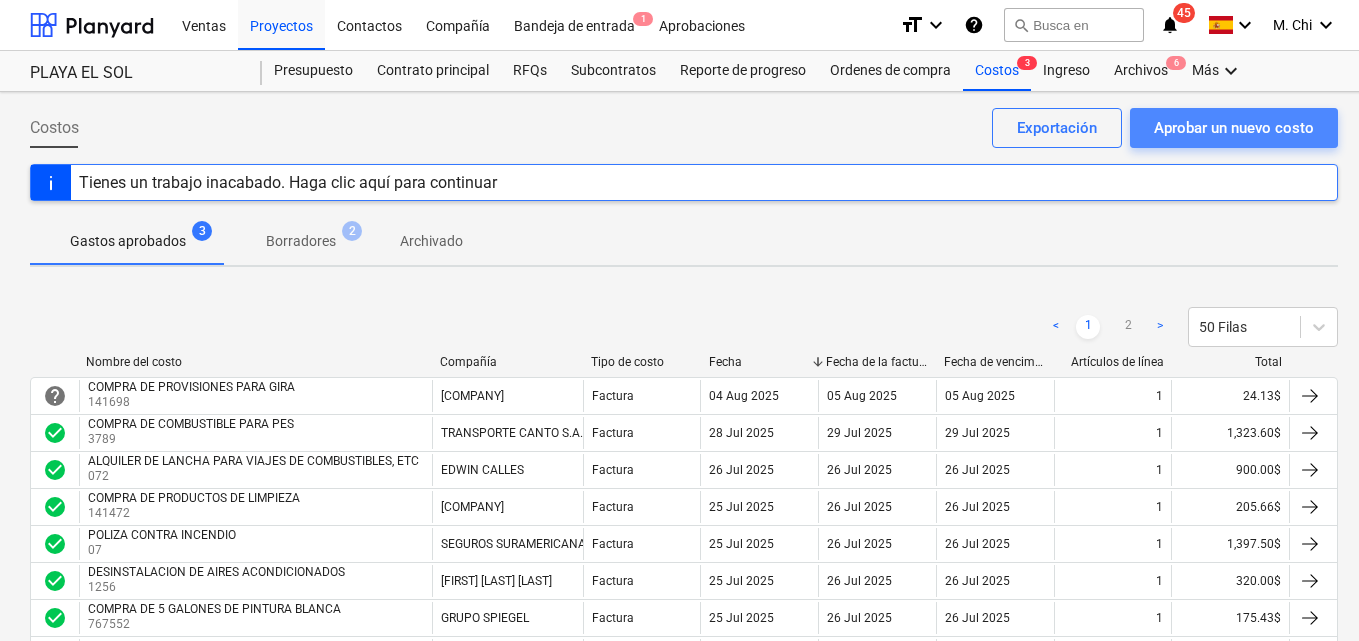 click on "Aprobar un nuevo costo" at bounding box center [1234, 128] 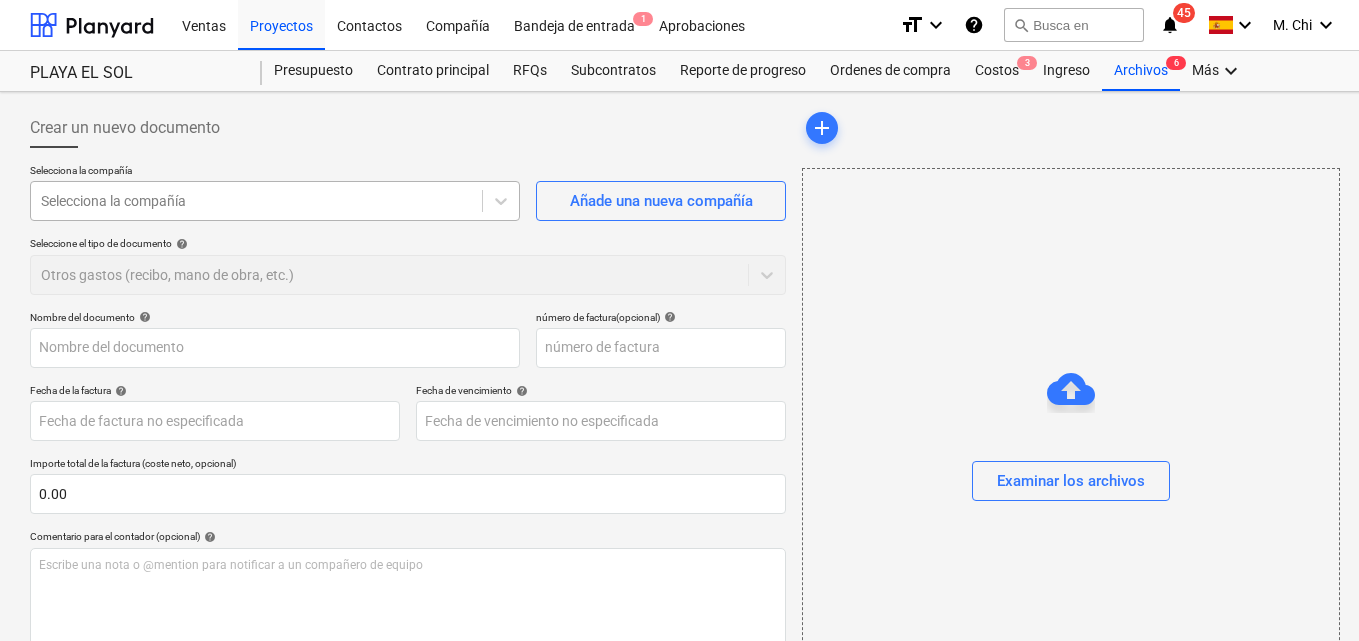 click at bounding box center (256, 201) 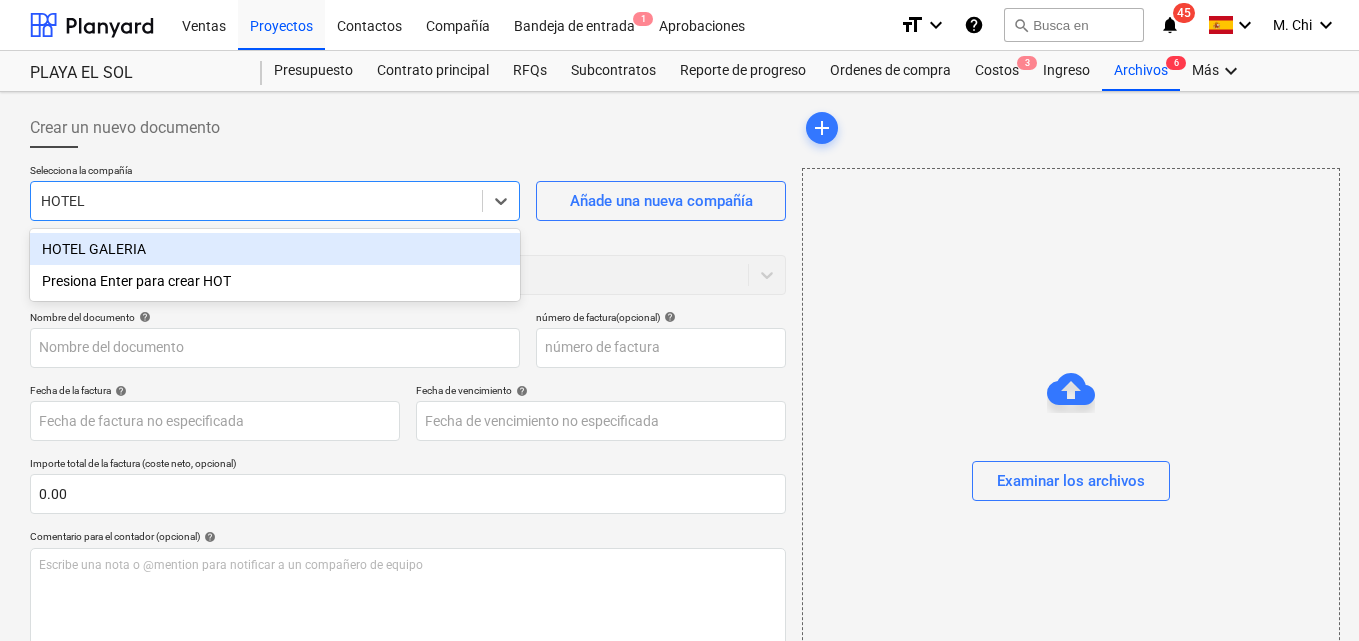 type on "HOTEL G" 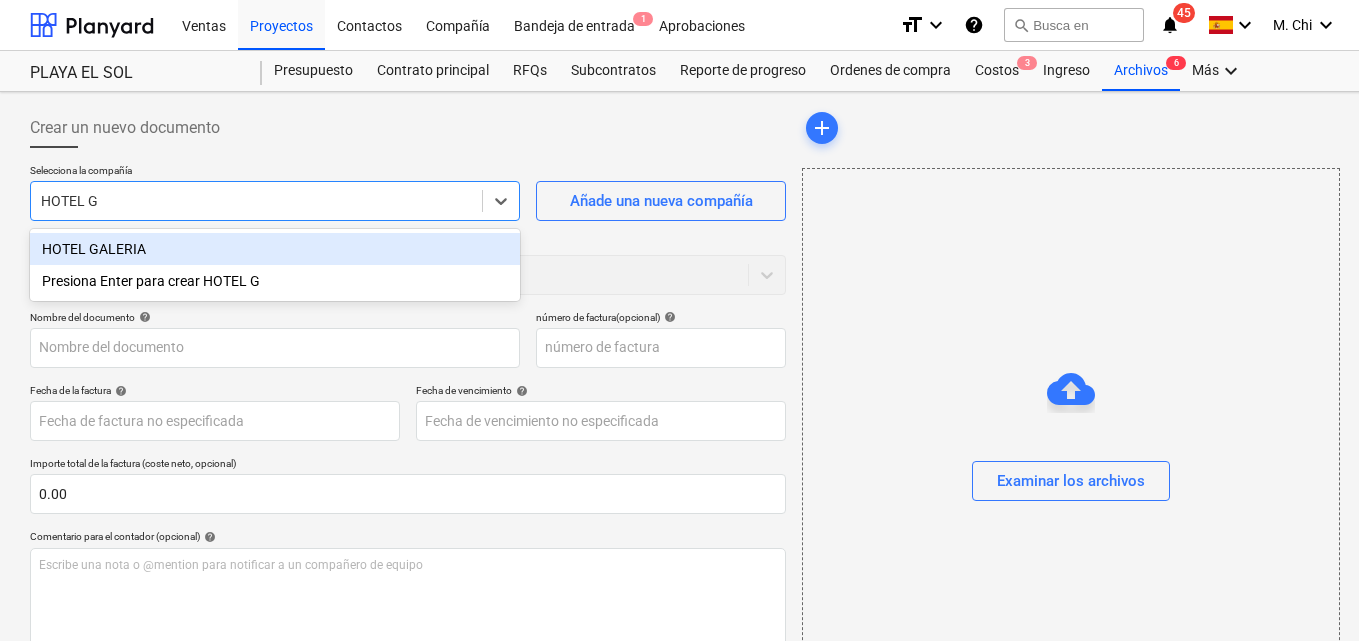 click on "HOTEL GALERIA" at bounding box center [275, 249] 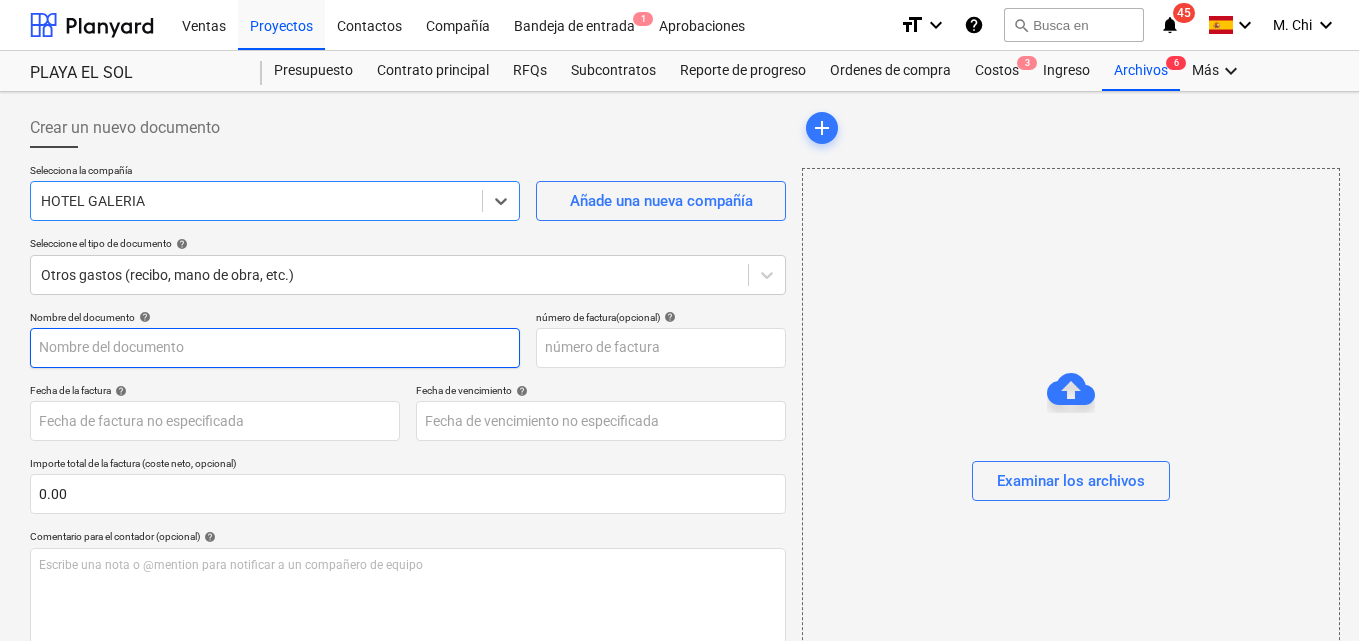 click at bounding box center [275, 348] 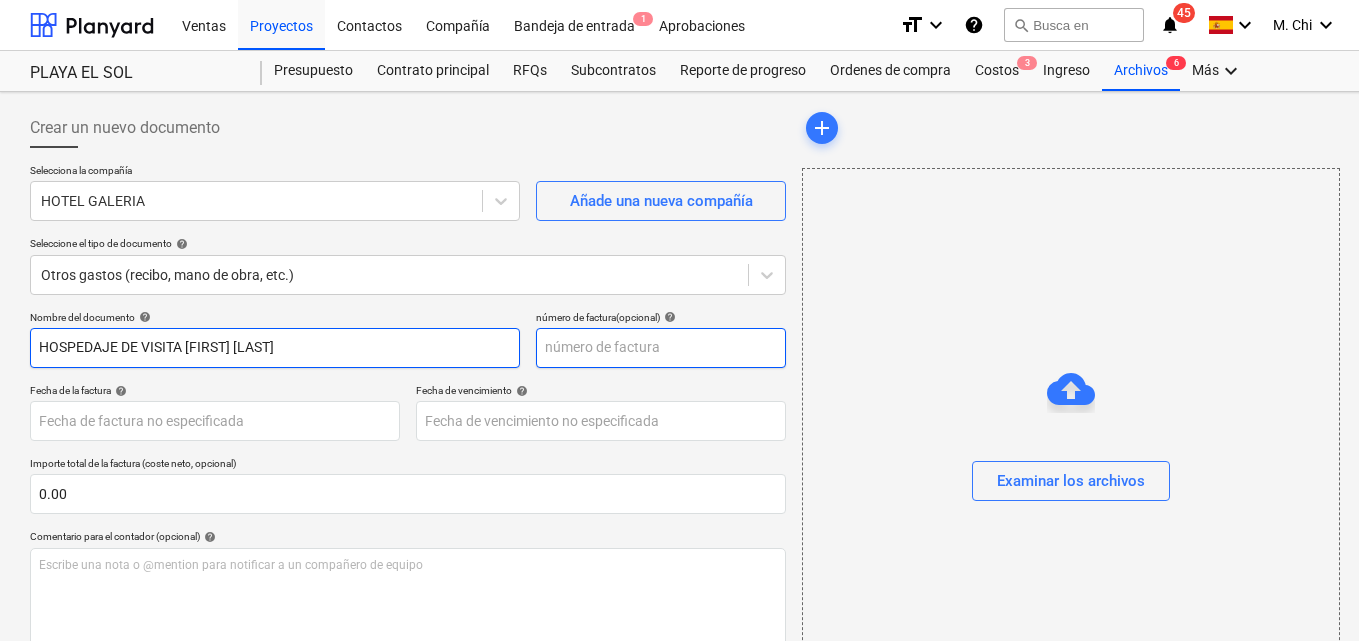 type on "HOSPEDAJE DE VISITA [FIRST] [LAST]" 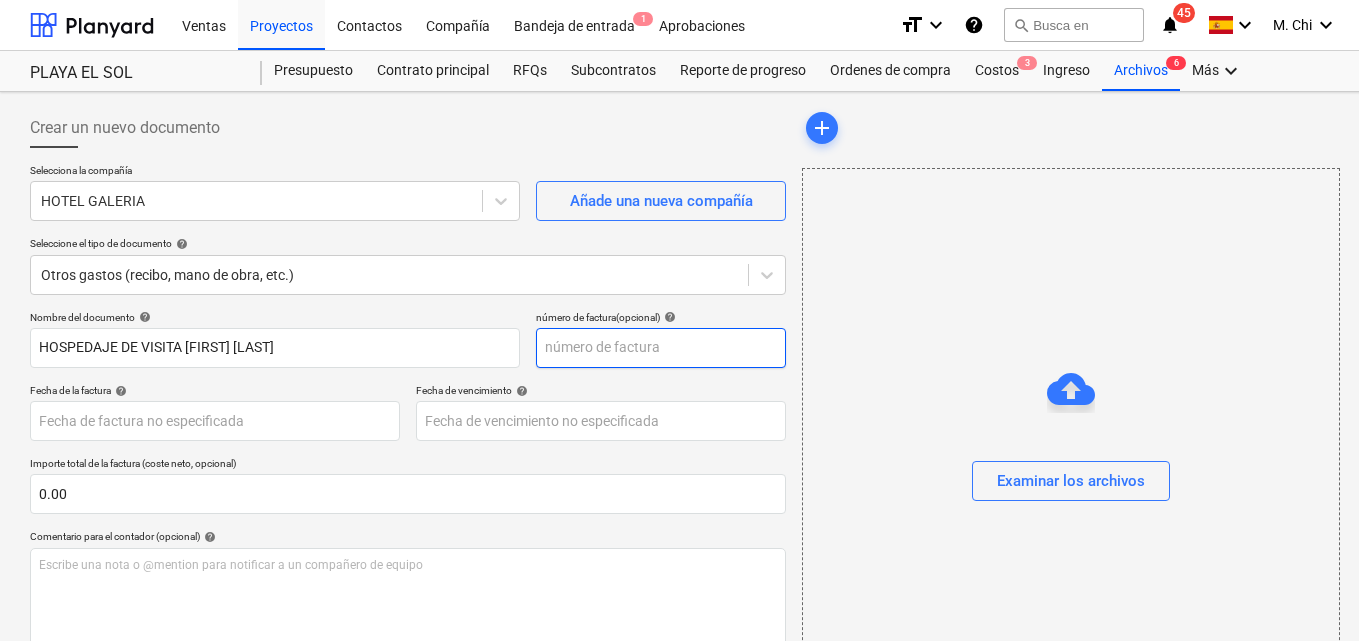 click at bounding box center [661, 348] 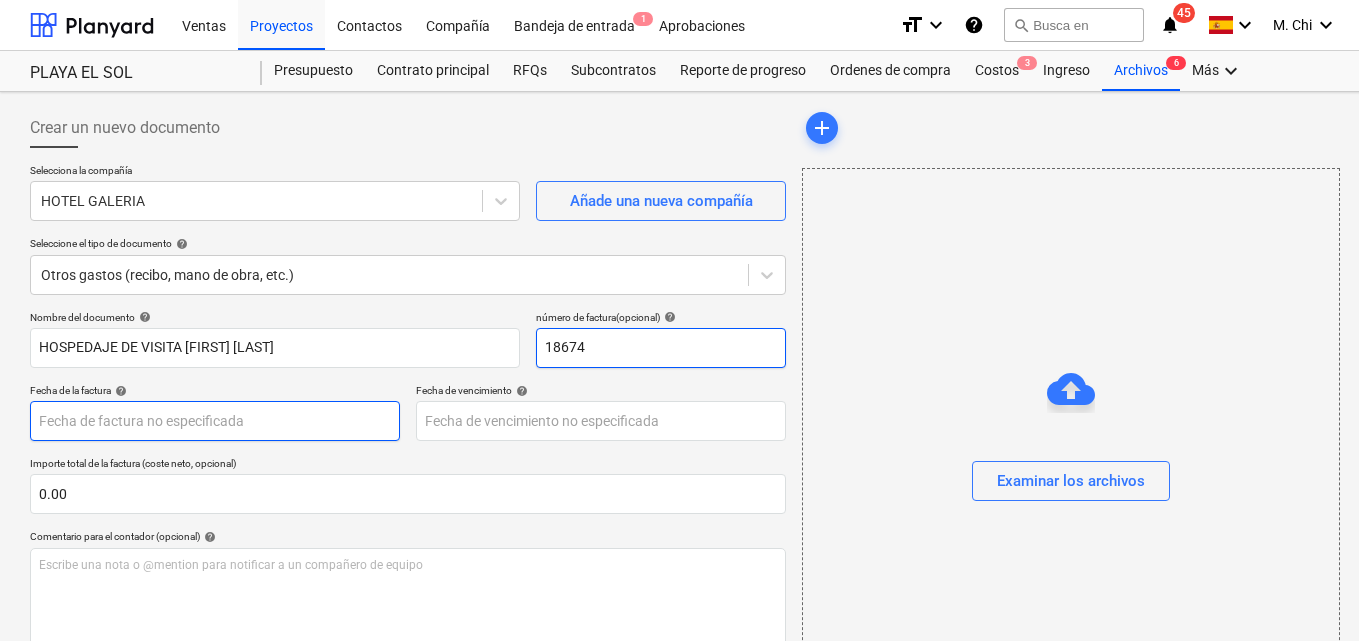 type on "18674" 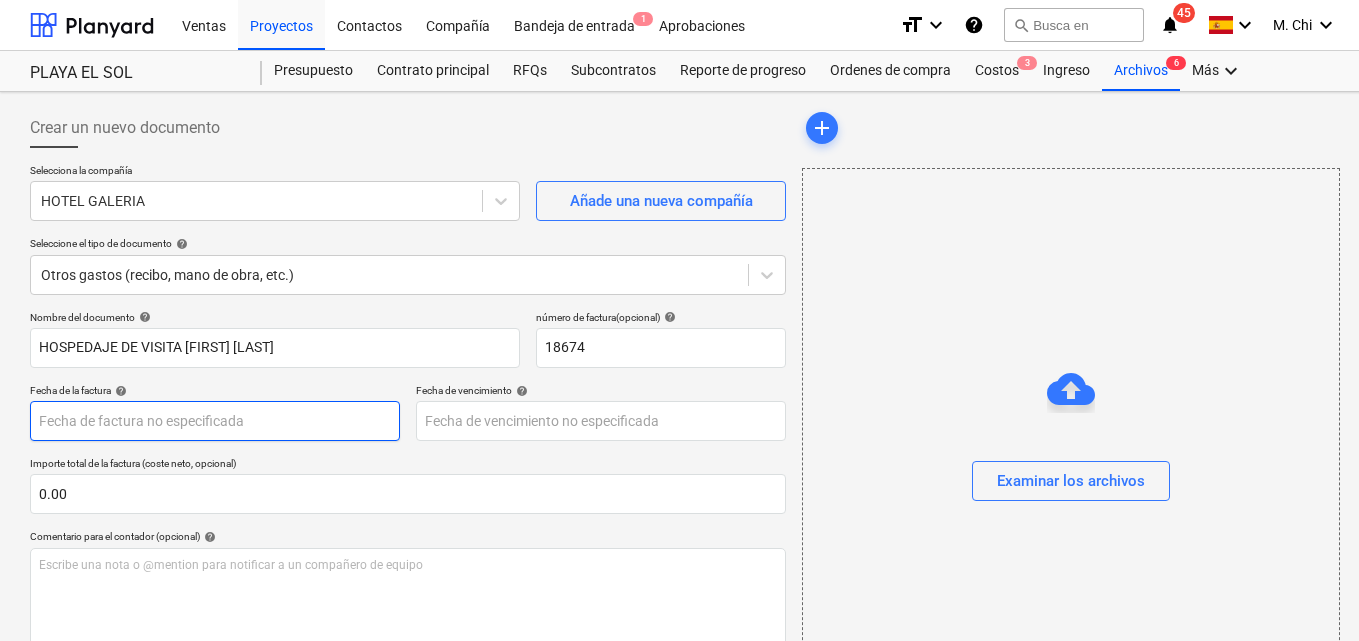 click on "This website stores cookies on your computer. These cookies are used to collect information about how you interact with our website and allow us to remember you. We use this information in order to improve and customize your browsing experience and for analytics and metrics about our visitors both on this website and other media. To find out more about the cookies we use, see our Privacy Policy If you decline, your information won’t be tracked when you visit this website. A single cookie will be used in your browser to remember your preference not to be tracked. Cookies settings Accept All Decline All
Ventas Proyectos Contactos Compañía Bandeja de entrada 1 Aprobaciones format_size keyboard_arrow_down help search Busca en notifications 45 keyboard_arrow_down M. Chi keyboard_arrow_down PLAYA EL SOL  Presupuesto Contrato principal RFQs Subcontratos Reporte de progreso Ordenes de compra Costos 3 Ingreso Archivos 6 Más keyboard_arrow_down Crear un nuevo documento Selecciona la compañía help help help" at bounding box center [679, 320] 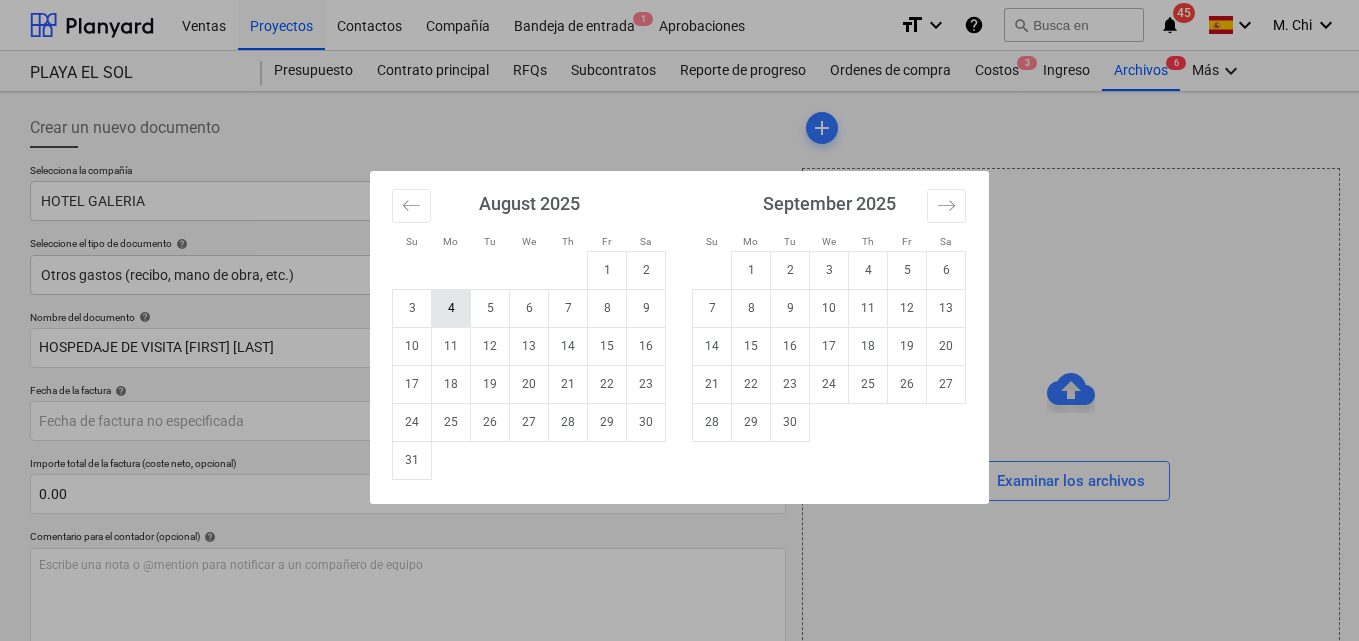 click on "4" at bounding box center (451, 308) 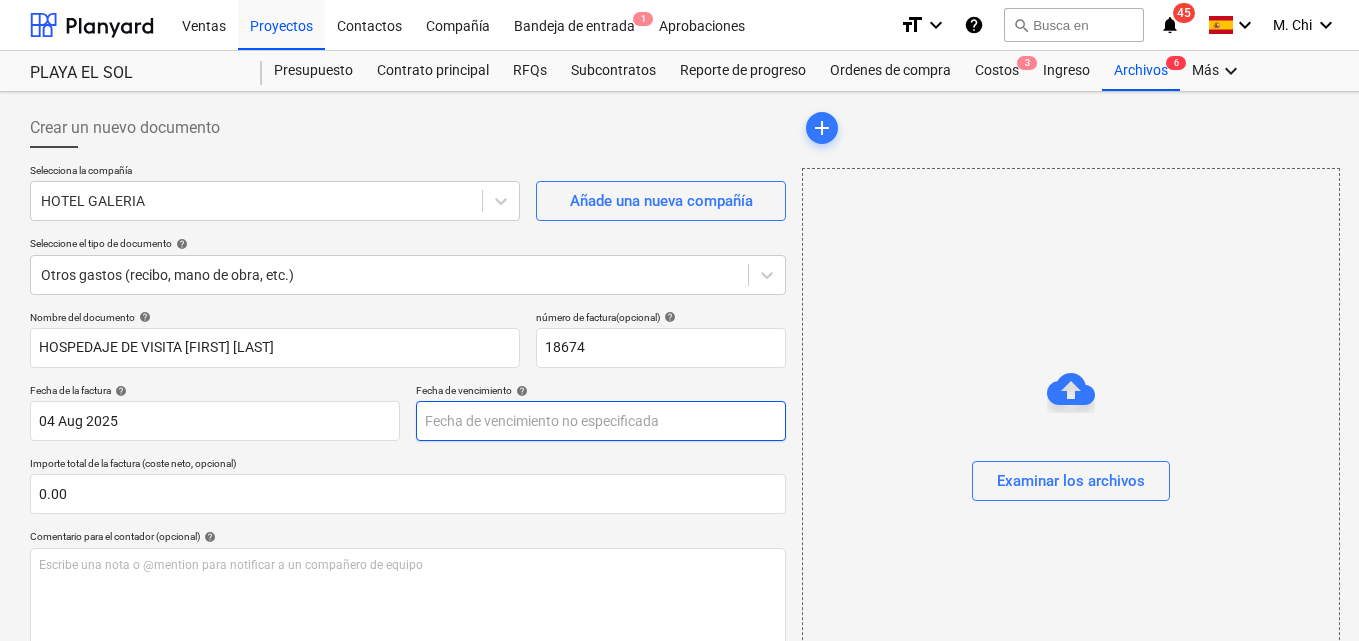 click on "This website stores cookies on your computer. These cookies are used to collect information about how you interact with our website and allow us to remember you. We use this information in order to improve and customize your browsing experience and for analytics and metrics about our visitors both on this website and other media. To find out more about the cookies we use, see our Privacy Policy If you decline, your information won’t be tracked when you visit this website. A single cookie will be used in your browser to remember your preference not to be tracked. Cookies settings Accept All Decline All
Ventas Proyectos Contactos Compañía Bandeja de entrada 1 Aprobaciones format_size keyboard_arrow_down help search Busca en notifications 45 keyboard_arrow_down M. Chi keyboard_arrow_down PLAYA EL SOL  Presupuesto Contrato principal RFQs Subcontratos Reporte de progreso Ordenes de compra Costos 3 Ingreso Archivos 6 Más keyboard_arrow_down Crear un nuevo documento Selecciona la compañía help help help" at bounding box center (679, 320) 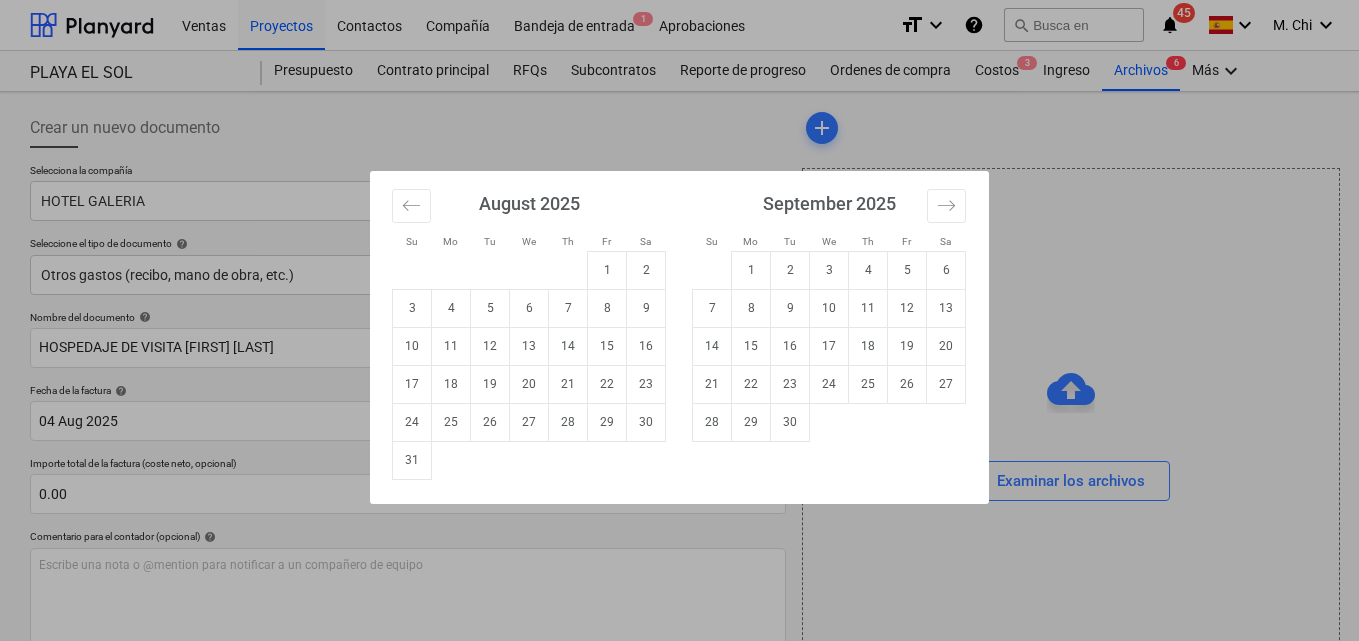 click on "4" at bounding box center [451, 308] 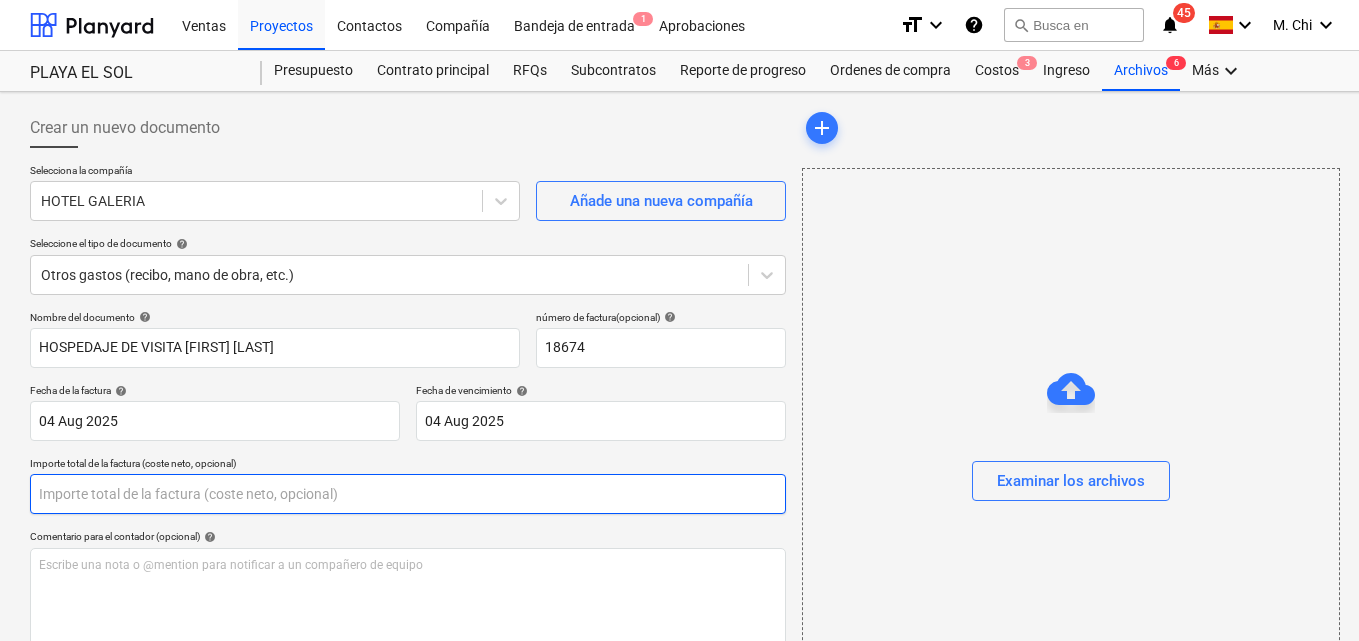 click at bounding box center (408, 494) 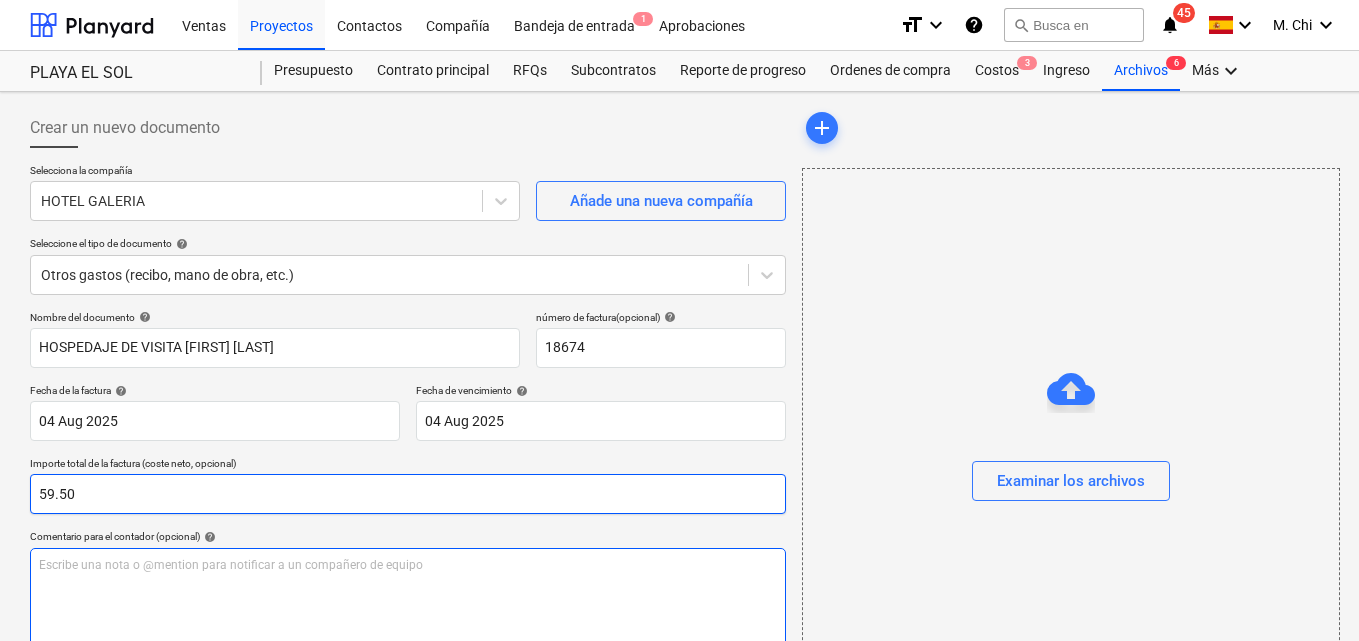 type on "59.50" 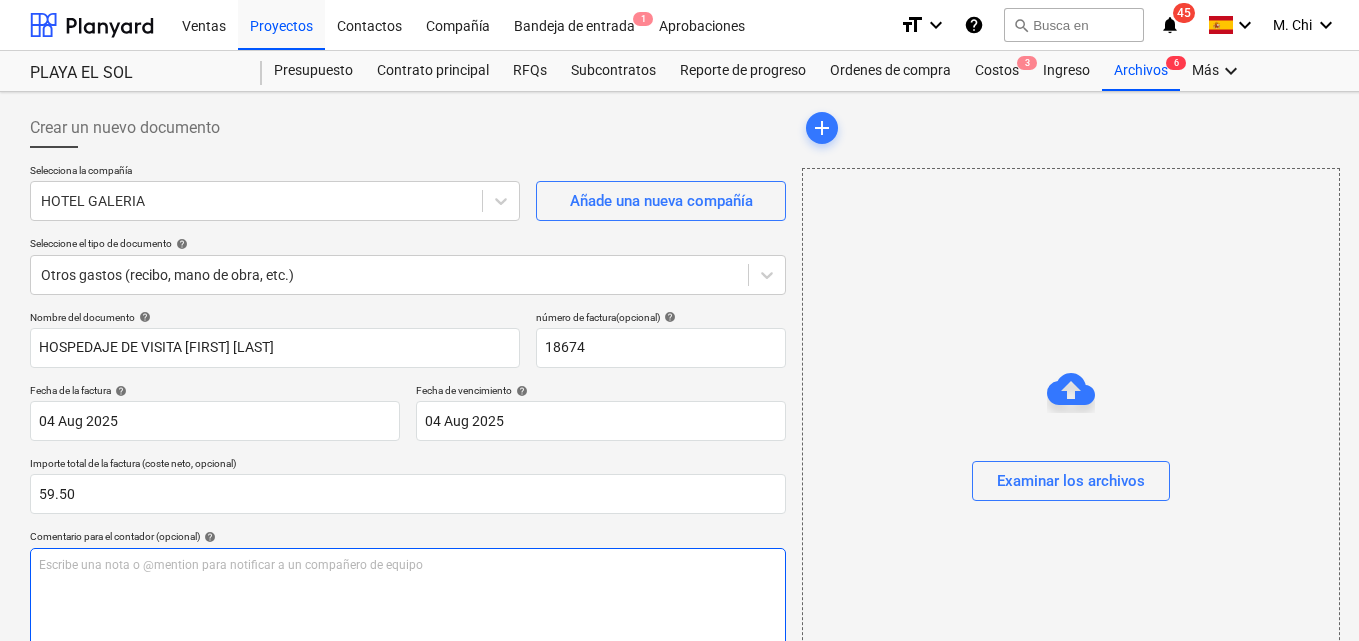click on "Escribe una nota o @mention para notificar a un compañero de equipo ﻿" at bounding box center (408, 607) 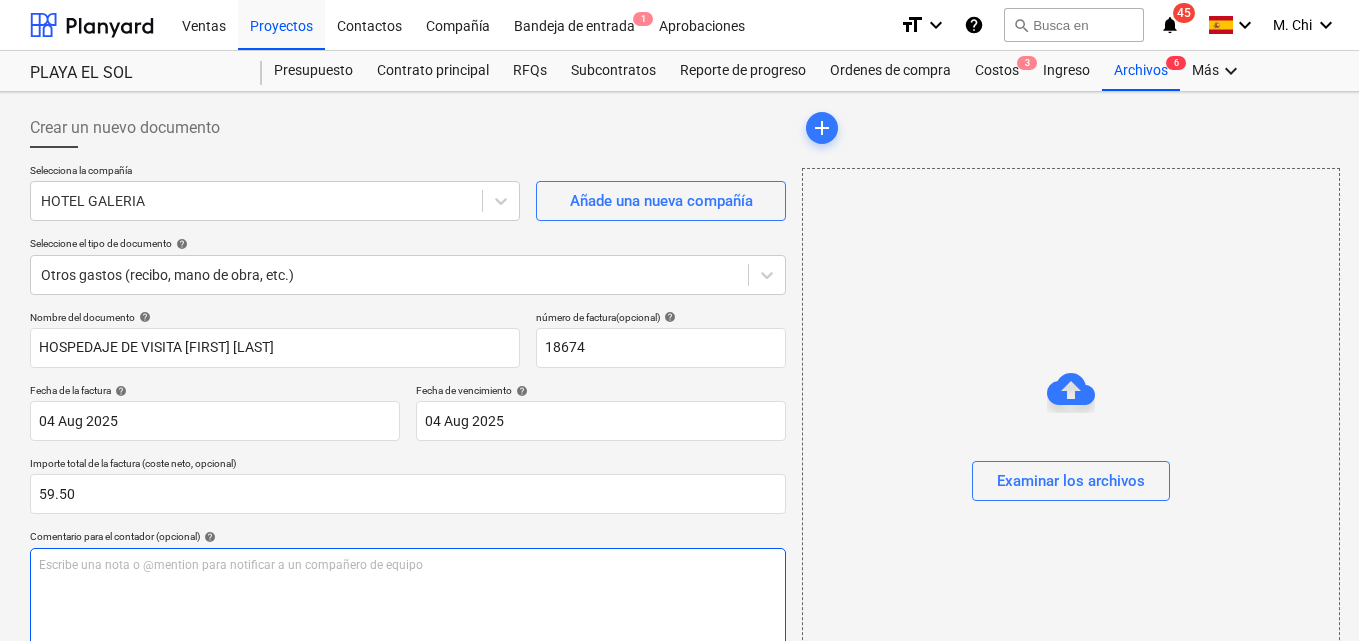 type 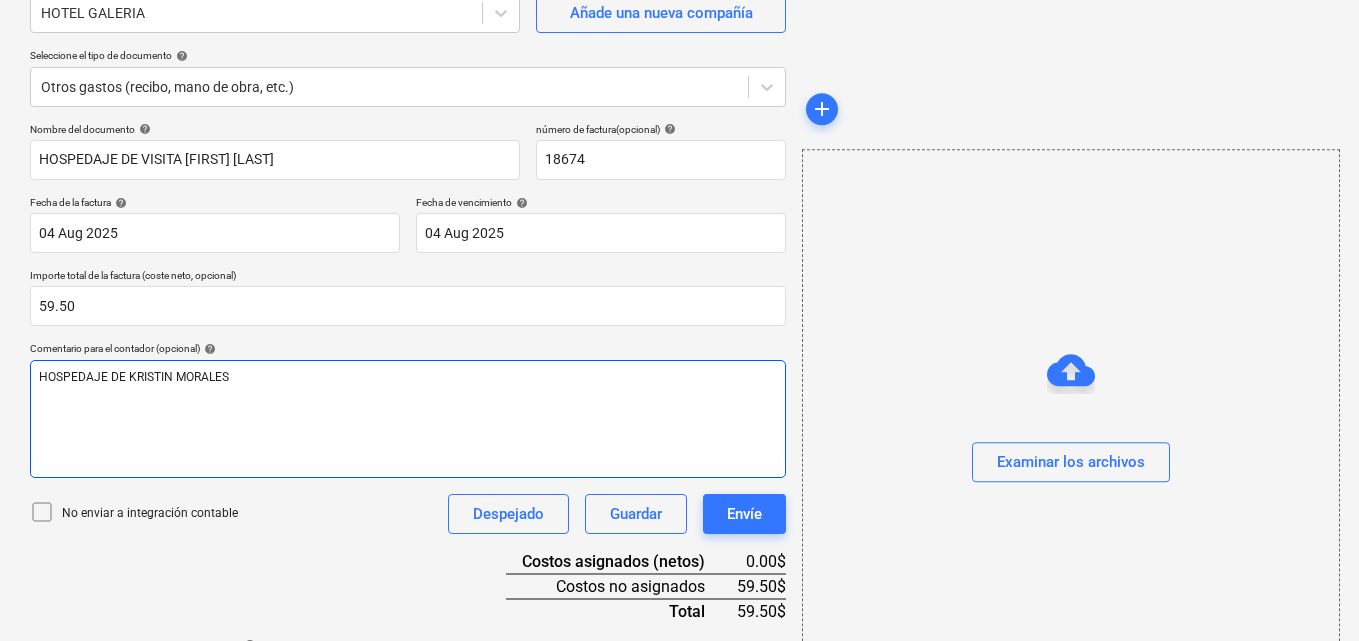 scroll, scrollTop: 259, scrollLeft: 0, axis: vertical 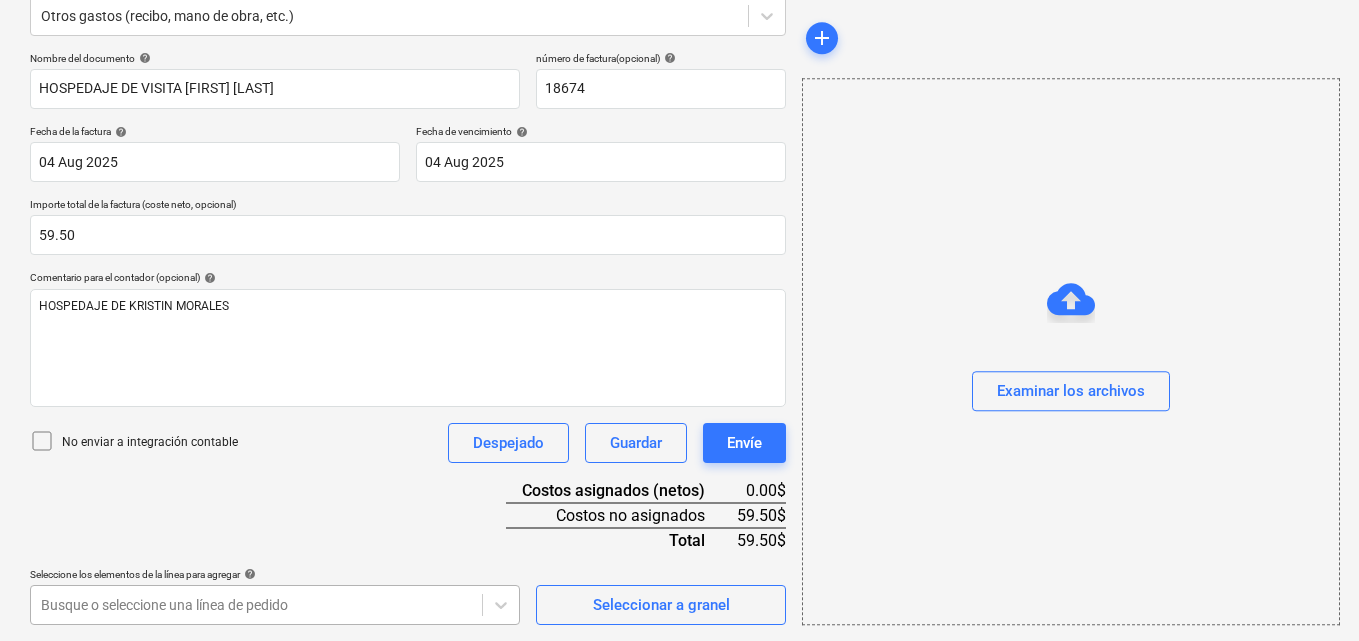 click on "This website stores cookies on your computer. These cookies are used to collect information about how you interact with our website and allow us to remember you. We use this information in order to improve and customize your browsing experience and for analytics and metrics about our visitors both on this website and other media. To find out more about the cookies we use, see our Privacy Policy If you decline, your information won’t be tracked when you visit this website. A single cookie will be used in your browser to remember your preference not to be tracked. Cookies settings Accept All Decline All
Ventas Proyectos Contactos Compañía Bandeja de entrada 1 Aprobaciones format_size keyboard_arrow_down help search Busca en notifications 45 keyboard_arrow_down M. Chi keyboard_arrow_down PLAYA EL SOL  Presupuesto Contrato principal RFQs Subcontratos Reporte de progreso Ordenes de compra Costos 3 Ingreso Archivos 6 Más keyboard_arrow_down Crear un nuevo documento Selecciona la compañía help help help" at bounding box center (679, 61) 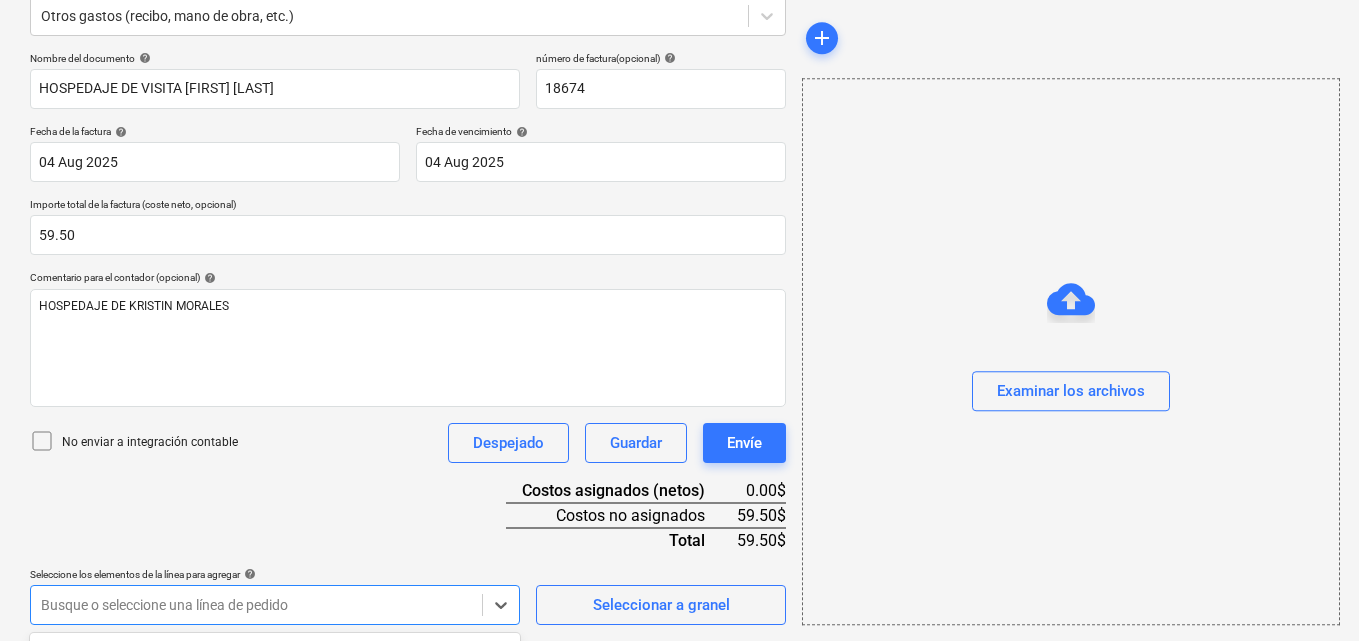 scroll, scrollTop: 555, scrollLeft: 0, axis: vertical 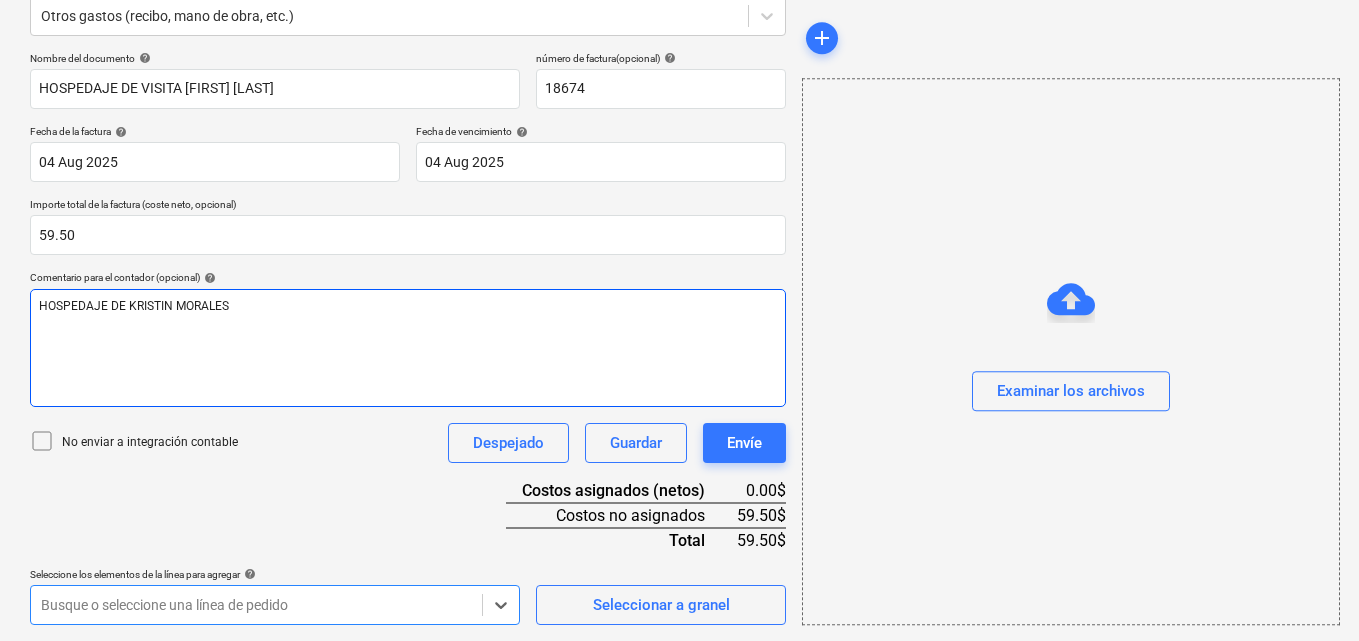 drag, startPoint x: 104, startPoint y: 311, endPoint x: 531, endPoint y: 680, distance: 564.3492 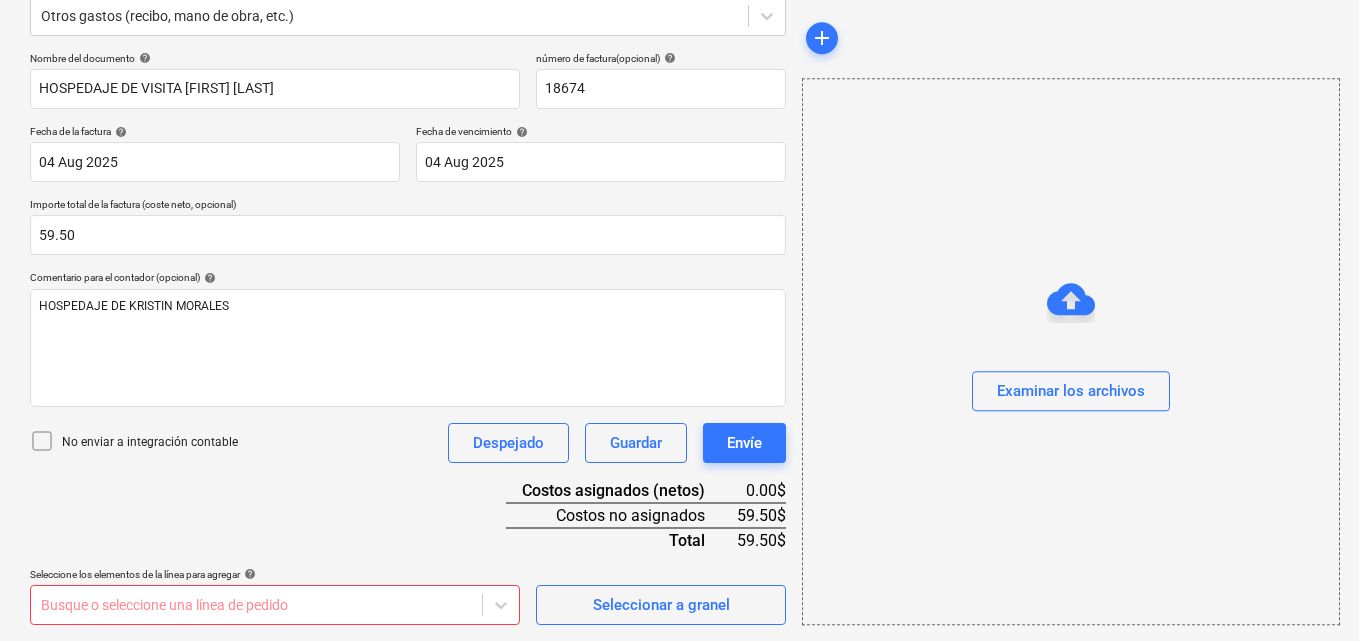 scroll, scrollTop: 555, scrollLeft: 0, axis: vertical 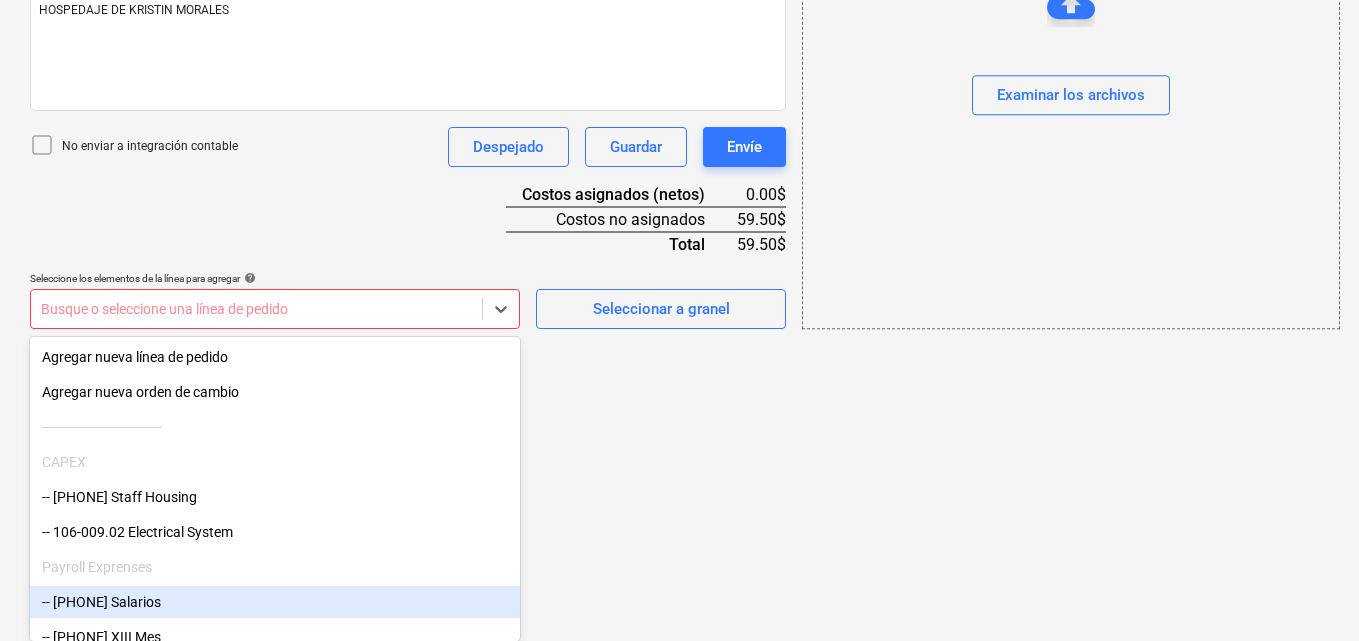 click on "This website stores cookies on your computer. These cookies are used to collect information about how you interact with our website and allow us to remember you. We use this information in order to improve and customize your browsing experience and for analytics and metrics about our visitors both on this website and other media. To find out more about the cookies we use, see our Privacy Policy If you decline, your information won’t be tracked when you visit this website. A single cookie will be used in your browser to remember your preference not to be tracked. Cookies settings Accept All Decline All
Ventas Proyectos Contactos Compañía Bandeja de entrada 1 Aprobaciones format_size keyboard_arrow_down help search Busca en notifications 45 keyboard_arrow_down M. Chi keyboard_arrow_down PLAYA EL SOL  Presupuesto Contrato principal RFQs Subcontratos Reporte de progreso Ordenes de compra Costos 3 Ingreso Archivos 6 Más keyboard_arrow_down Crear un nuevo documento Selecciona la compañía help help help" at bounding box center (679, -235) 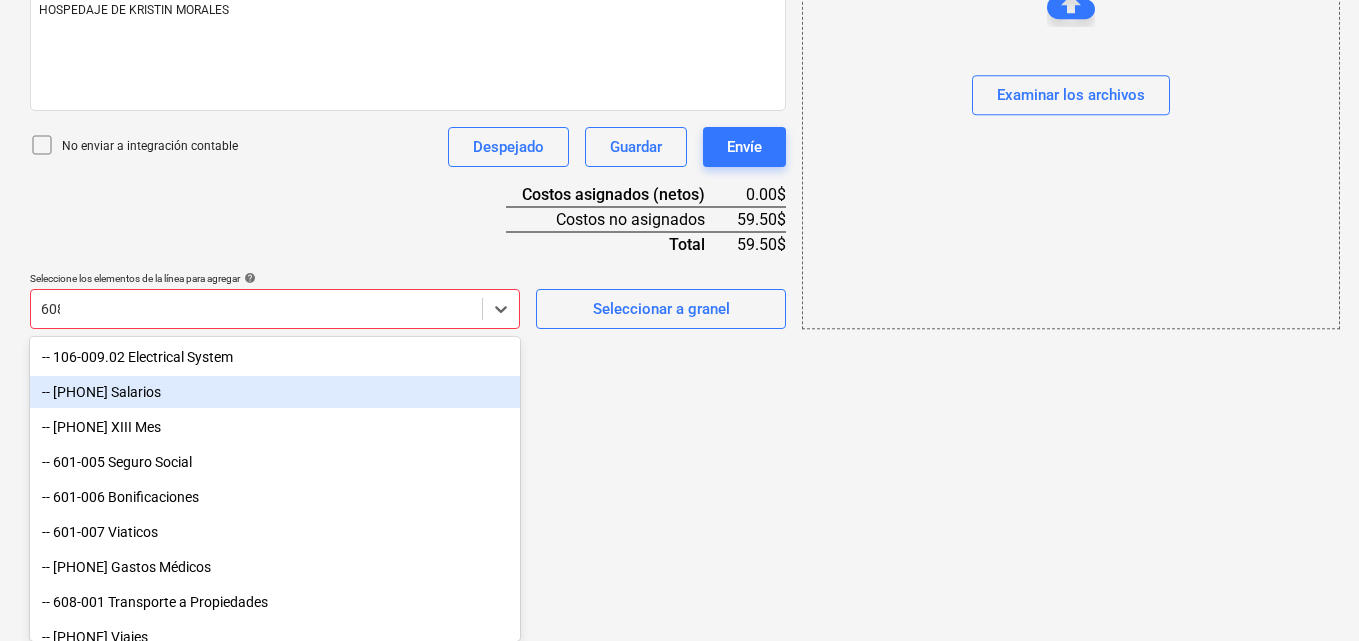 scroll, scrollTop: 358, scrollLeft: 0, axis: vertical 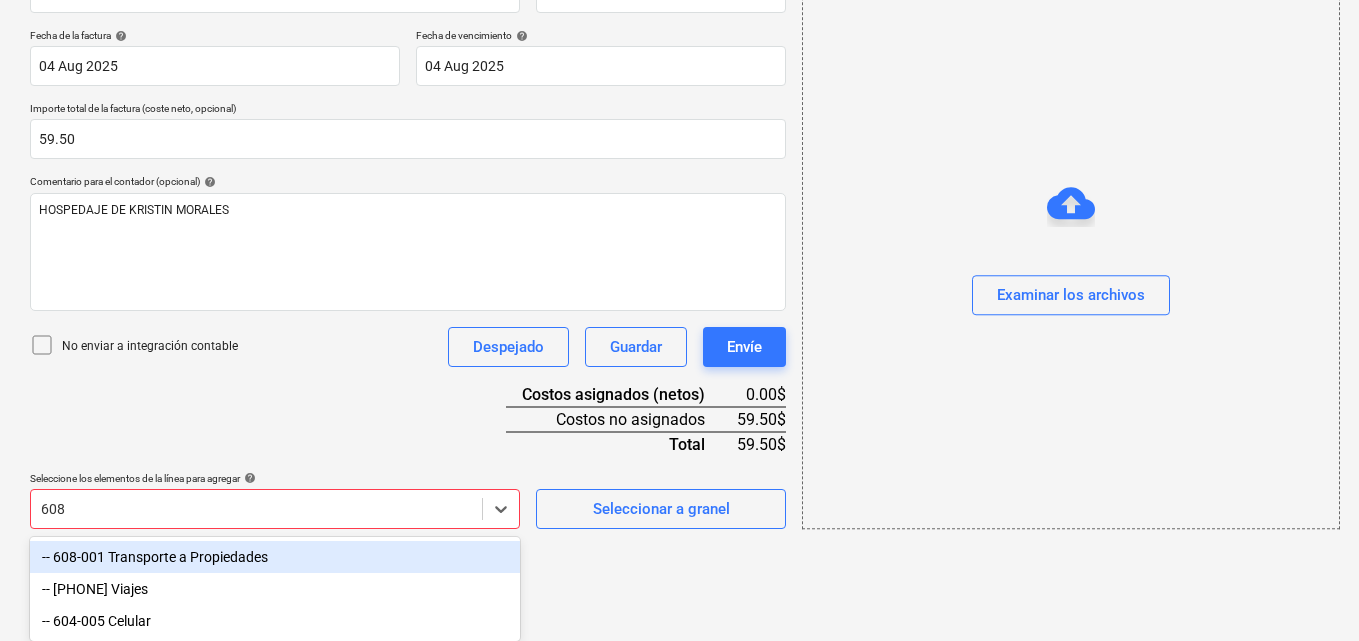 type on "608-" 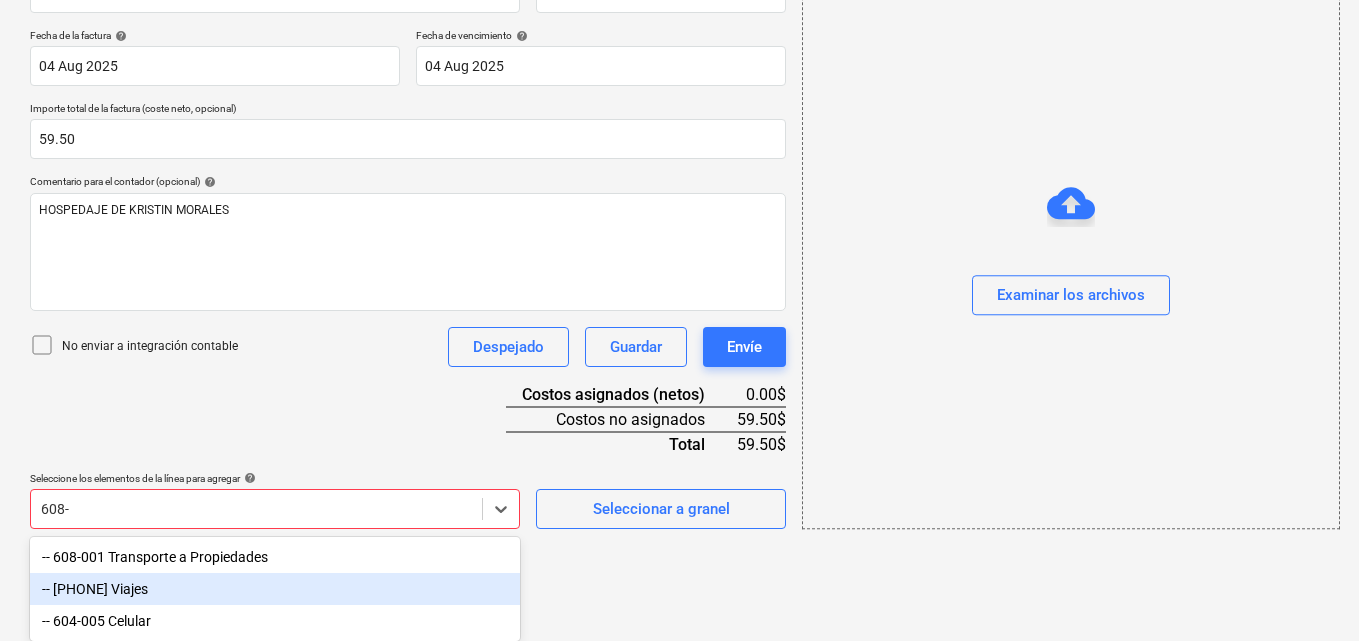 click on "--  [PHONE] Viajes" at bounding box center [275, 589] 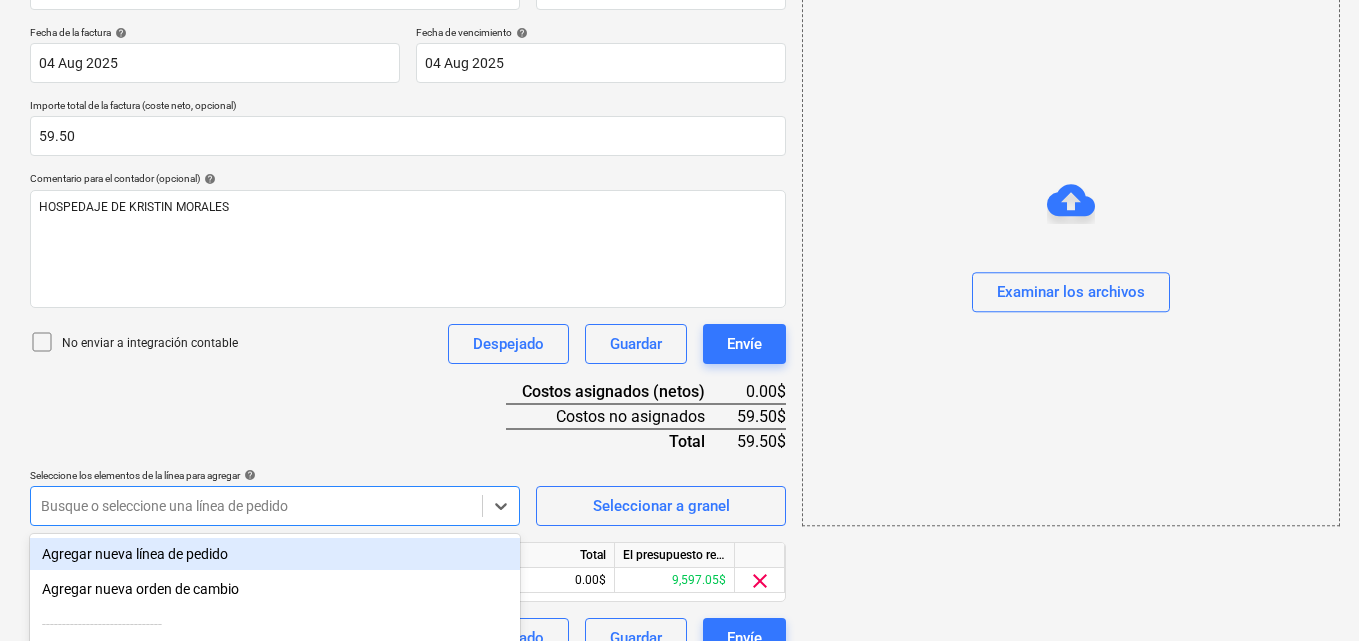 click on "add Examinar los archivos" at bounding box center [1070, 204] 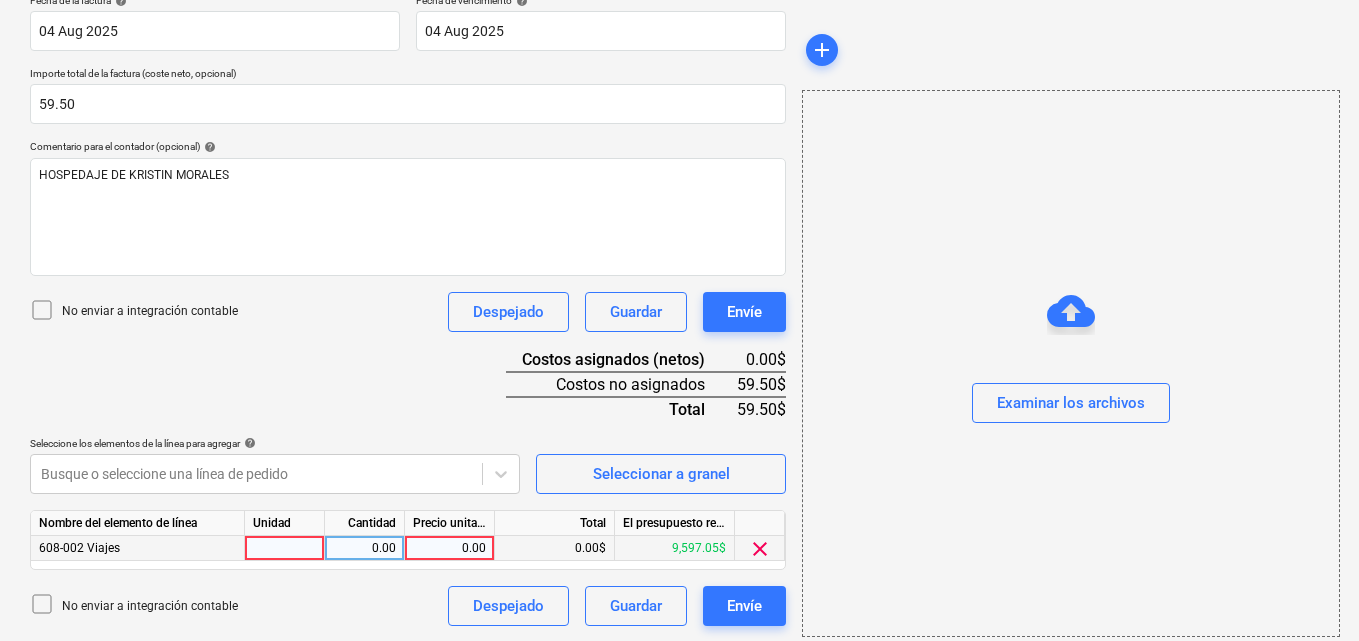 scroll, scrollTop: 391, scrollLeft: 0, axis: vertical 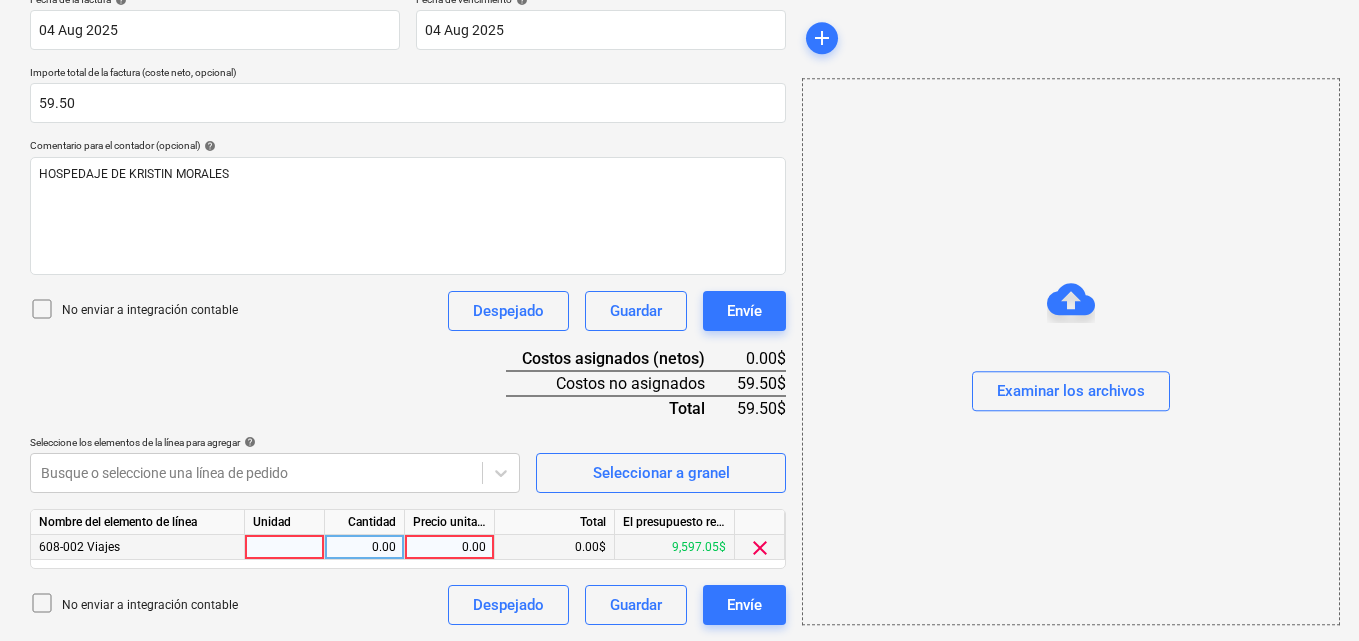 click at bounding box center (285, 547) 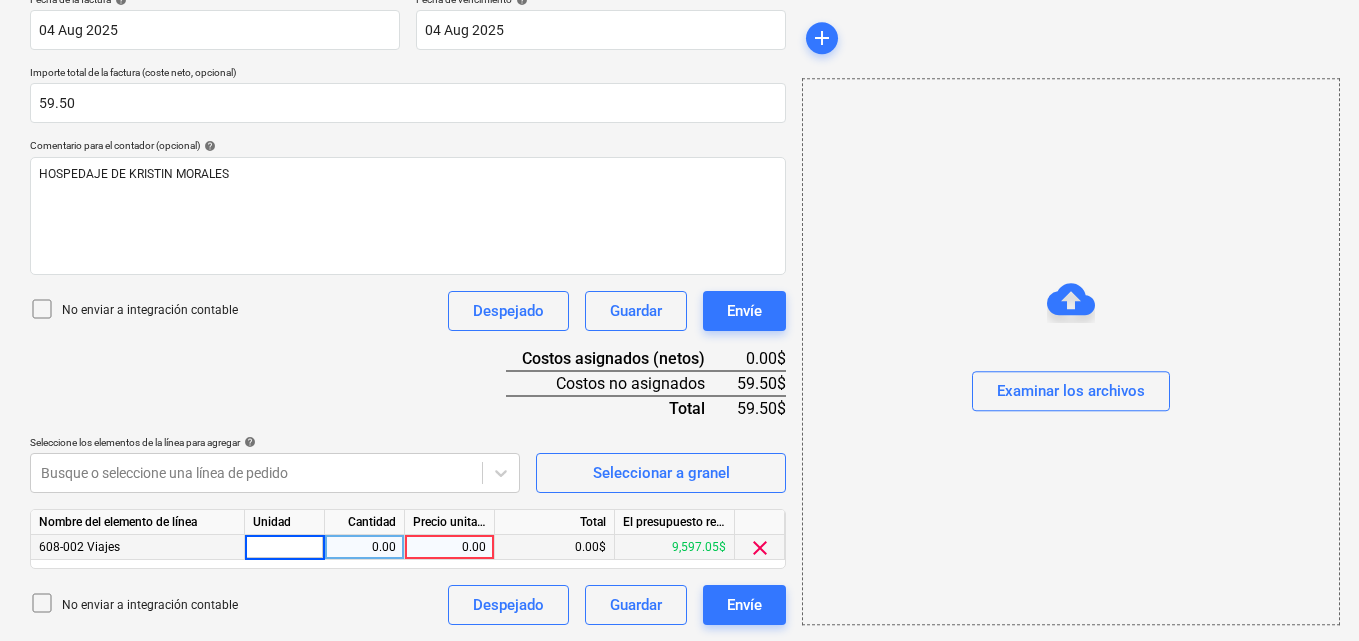 type on "1" 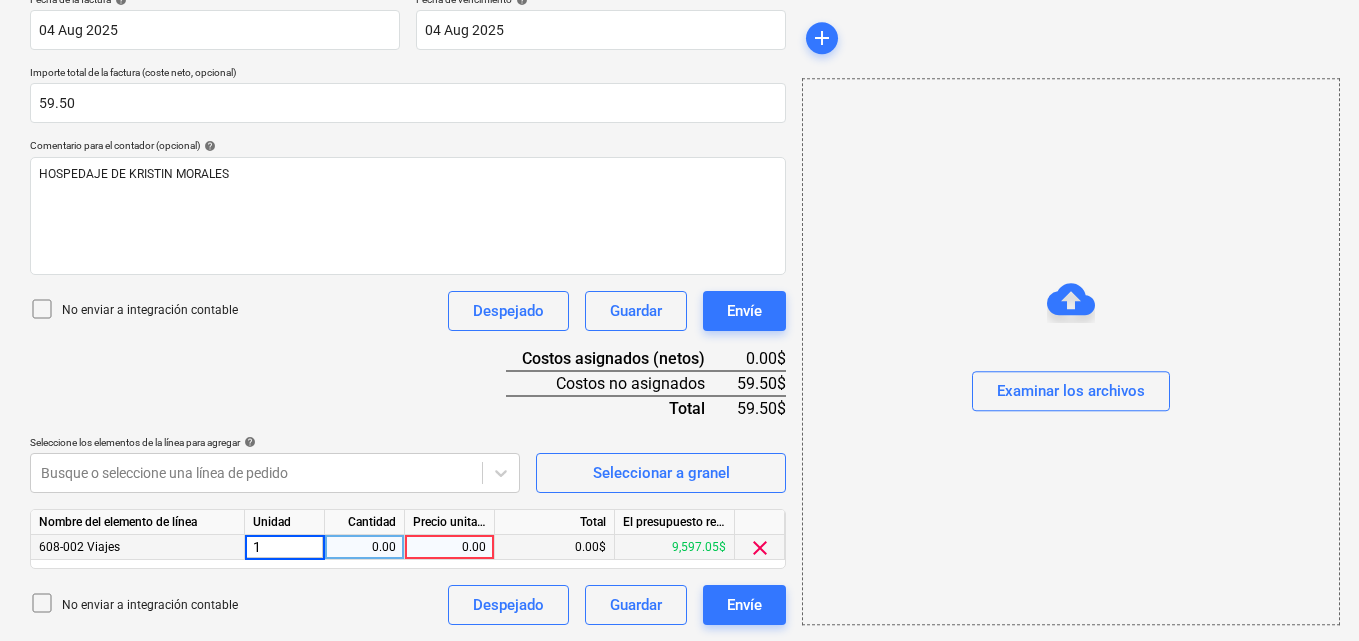 click on "0.00" at bounding box center [364, 547] 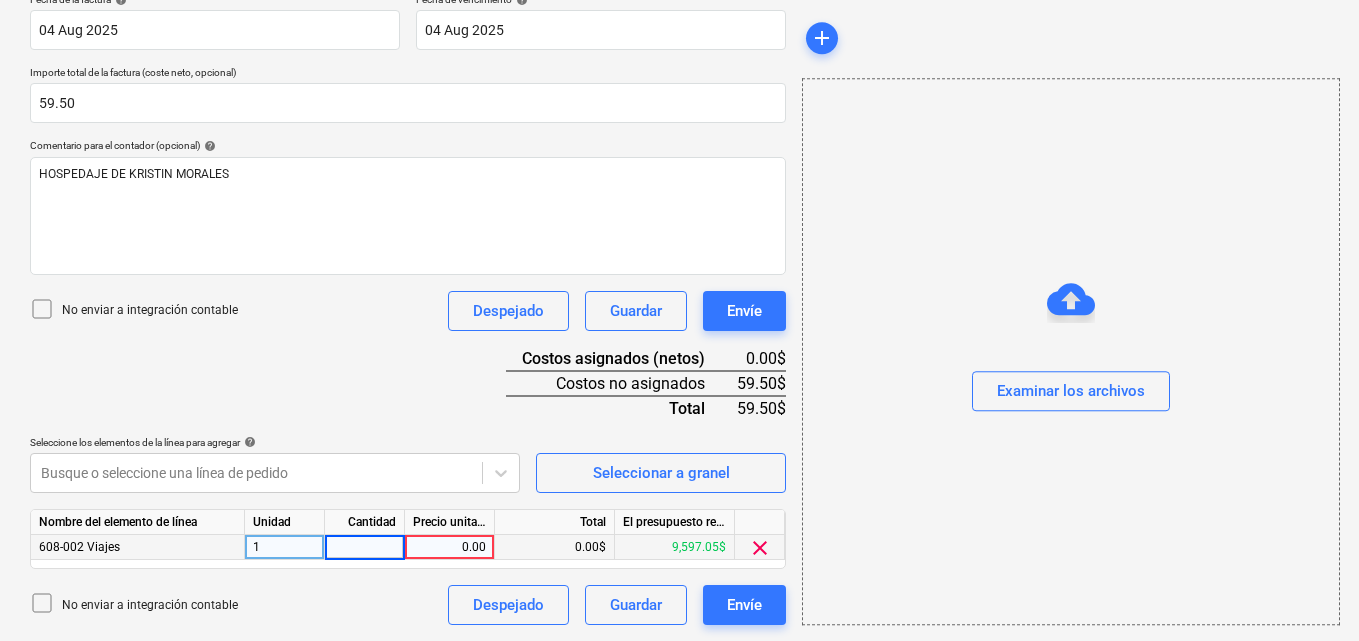 type on "1" 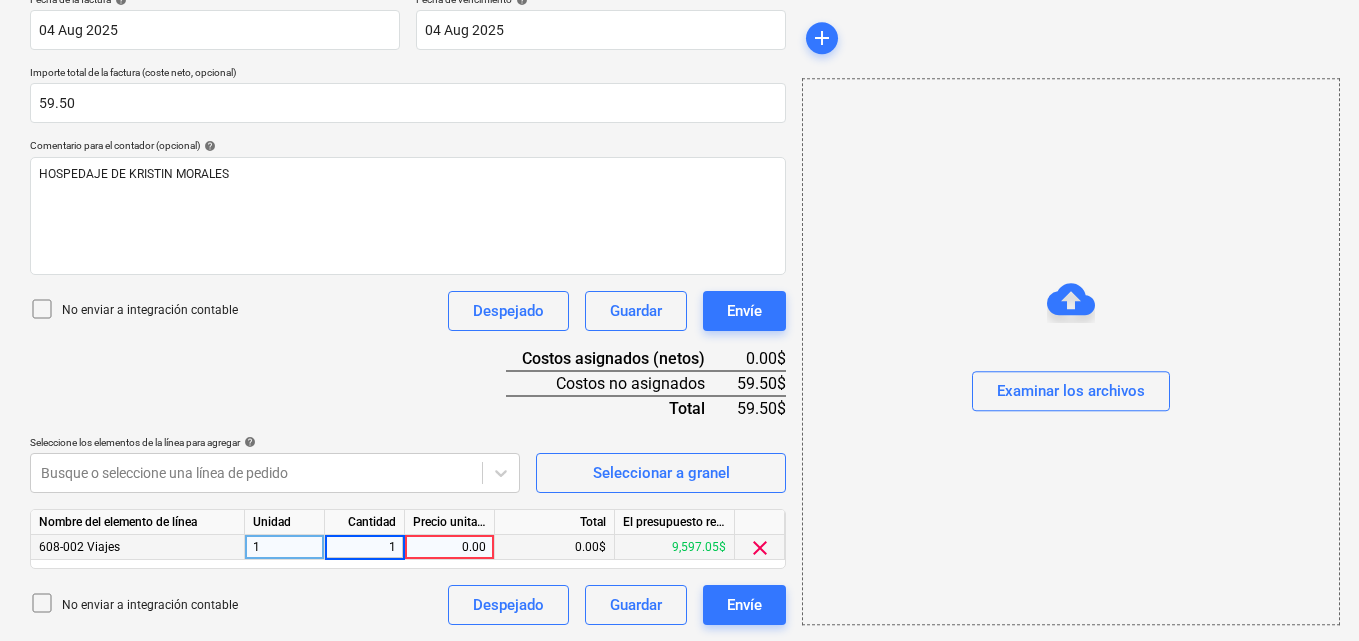 click on "0.00" at bounding box center (449, 547) 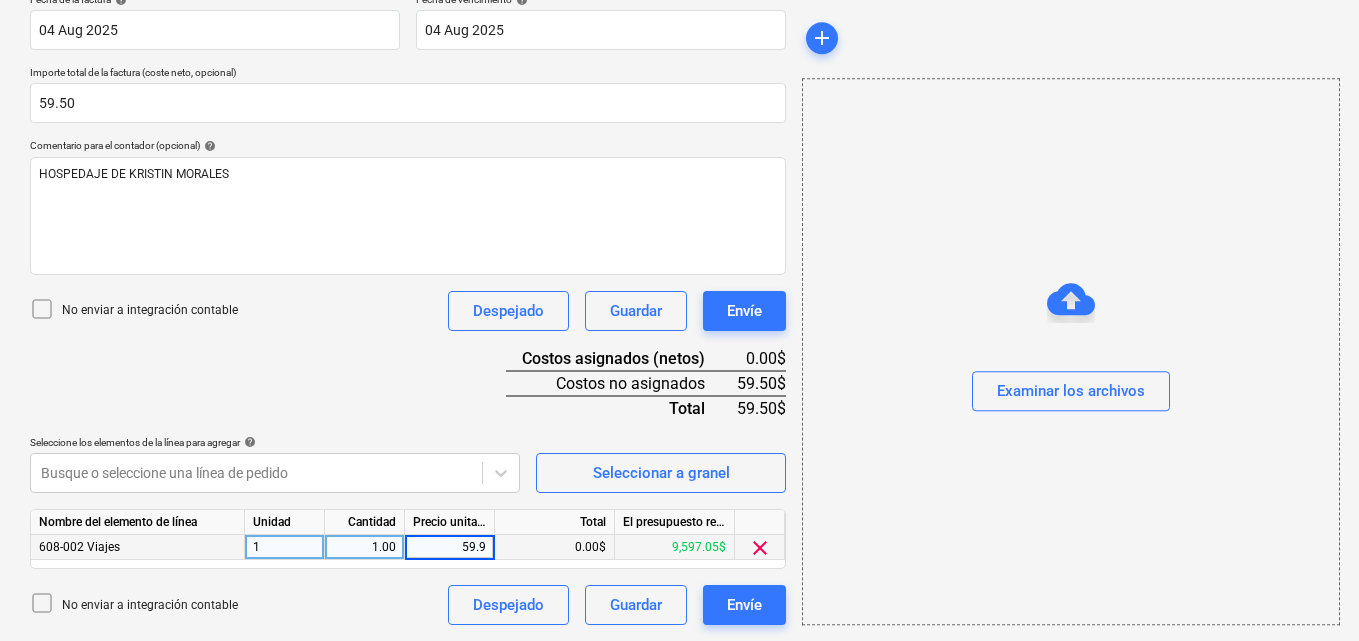 type on "59.90" 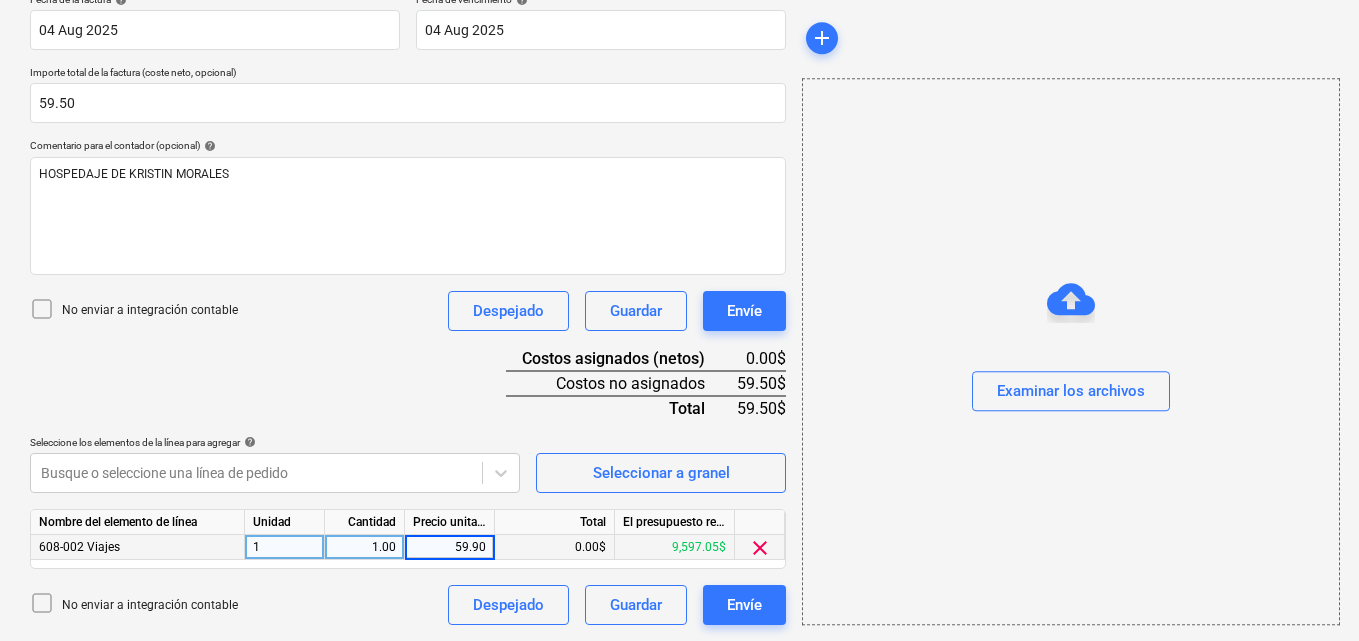 click on "Examinar los archivos" at bounding box center (1071, 351) 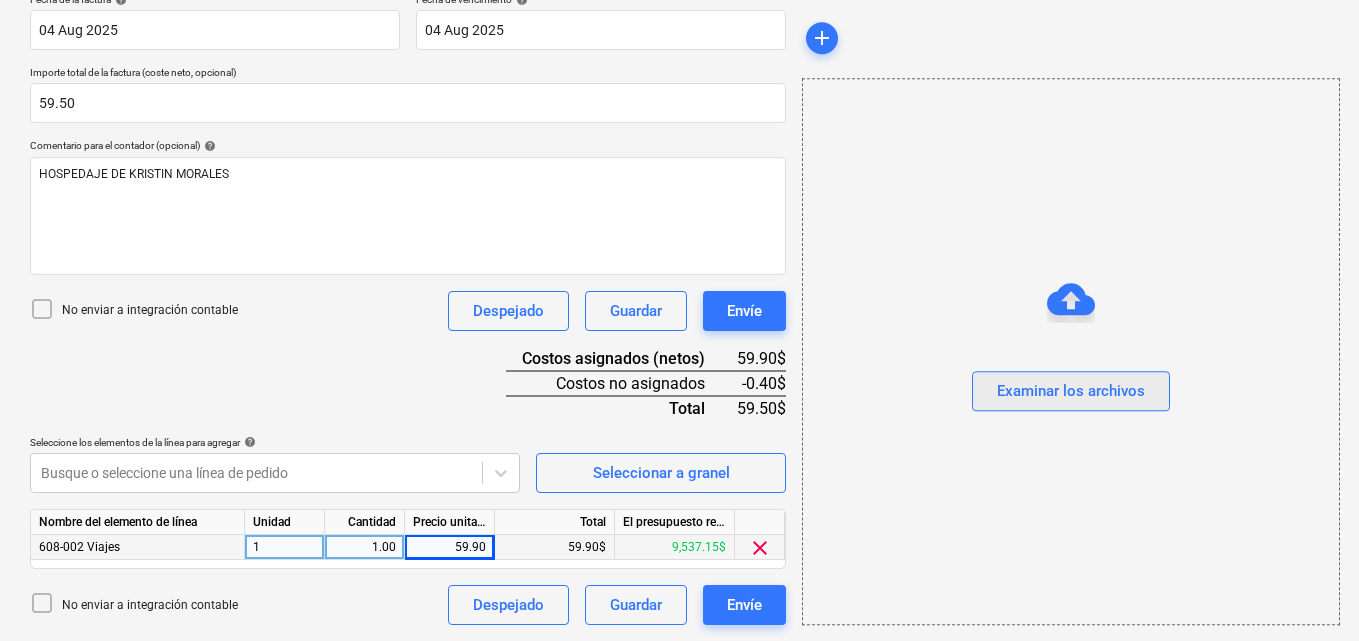 click on "Examinar los archivos" at bounding box center [1071, 392] 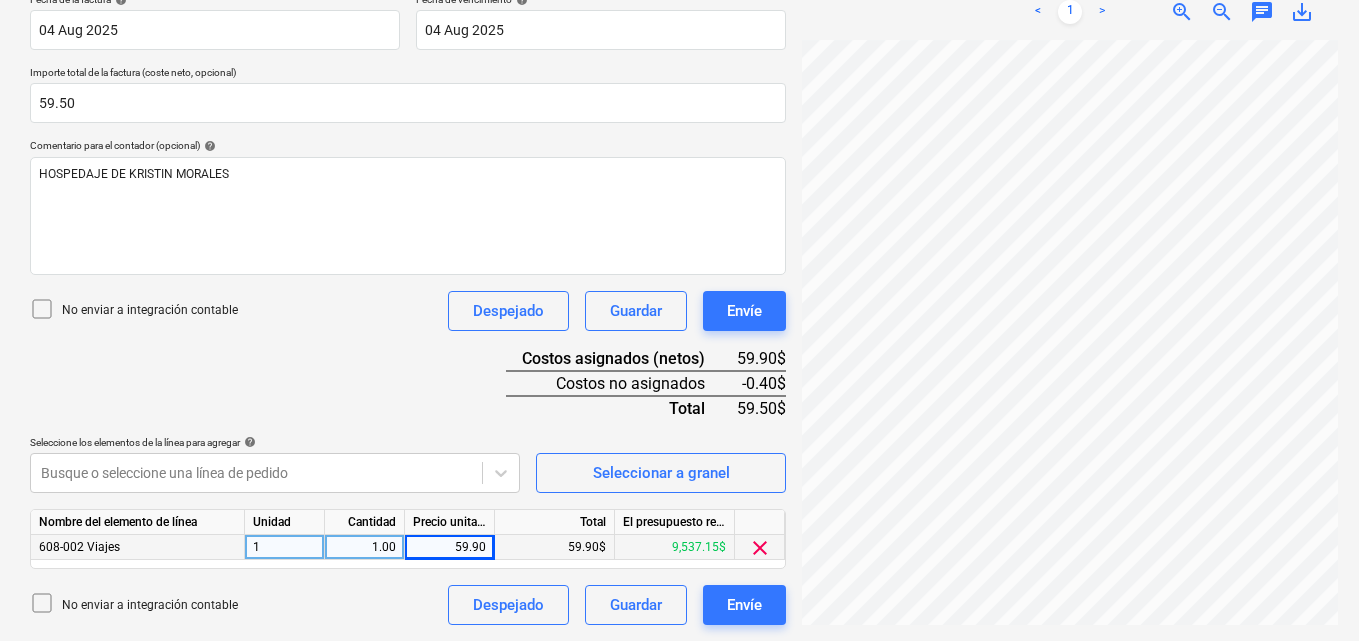 scroll, scrollTop: 0, scrollLeft: 5, axis: horizontal 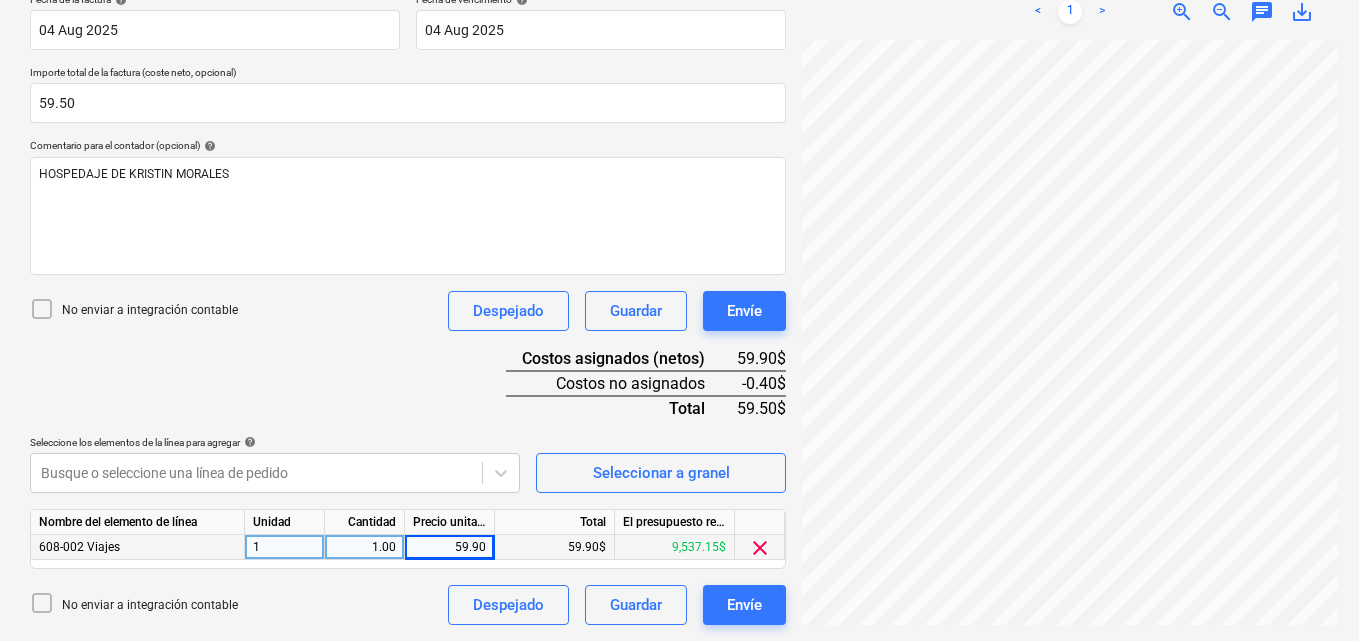 click on "Hotel Galerías.pdf clear add sort OCR todavía está en progreso. Por favor, espere unos momentos antes de completar el formulario. < 1 > zoom_in zoom_out chat 0 save_alt" at bounding box center [1070, 171] 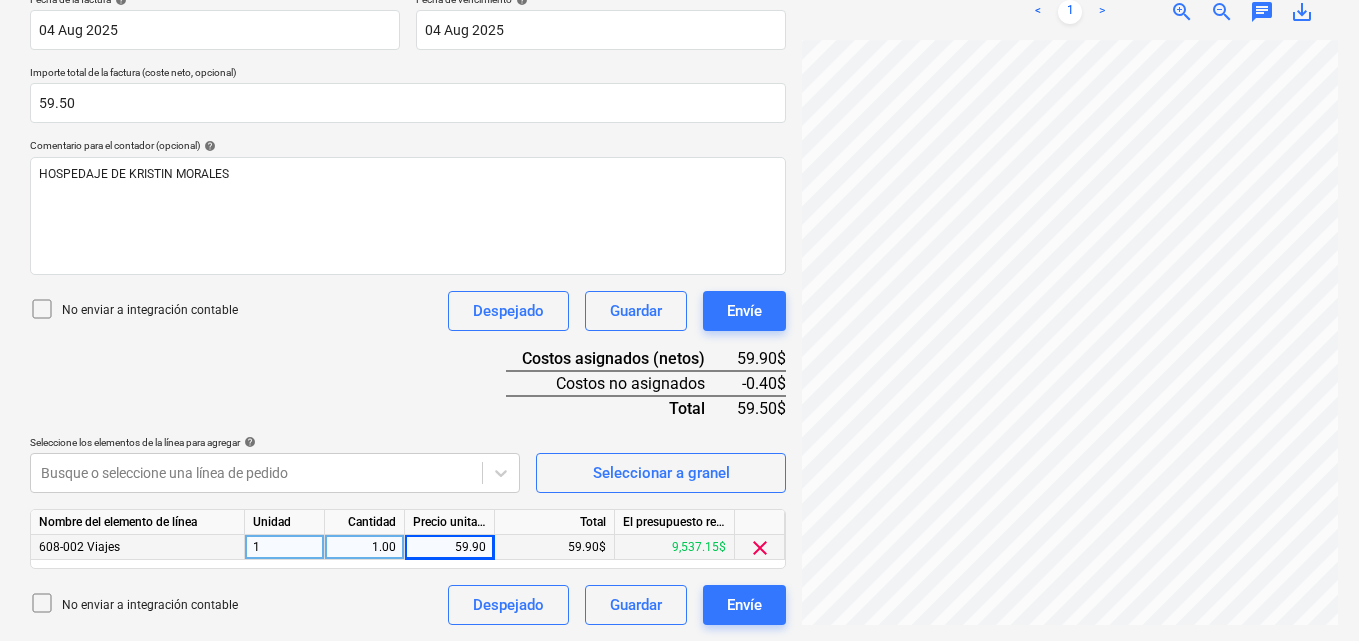scroll, scrollTop: 0, scrollLeft: 0, axis: both 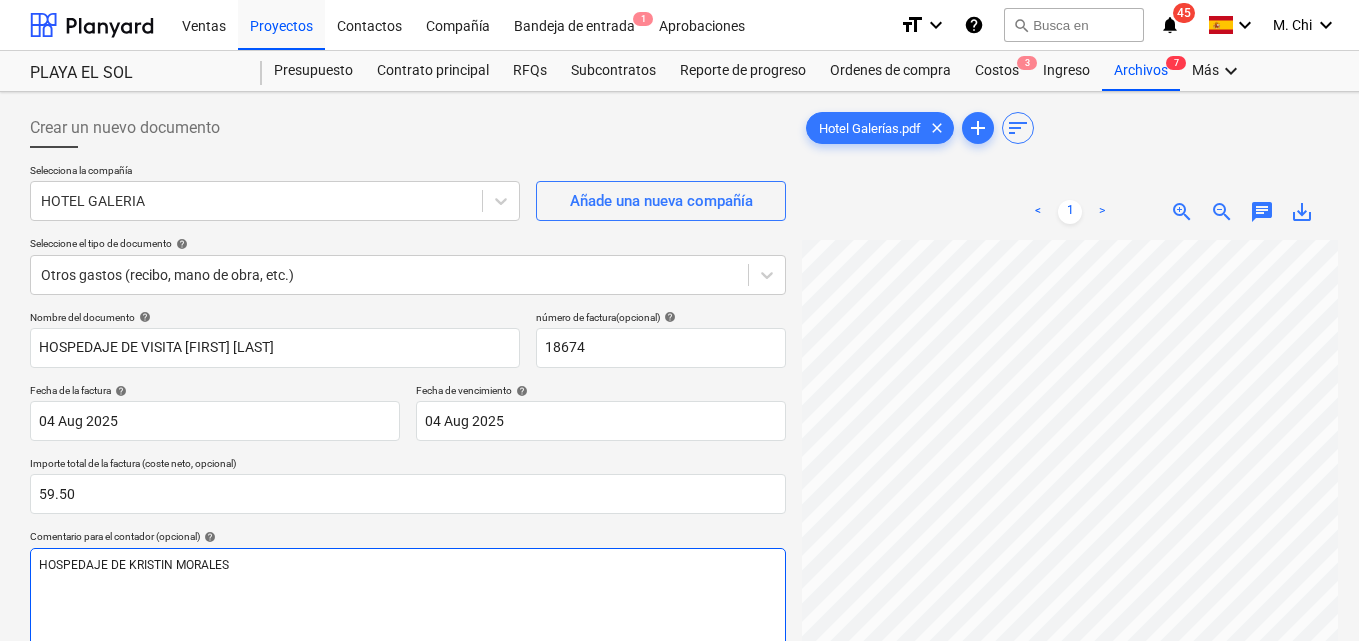 click on "HOSPEDAJE DE KRISTIN MORALES" at bounding box center [408, 565] 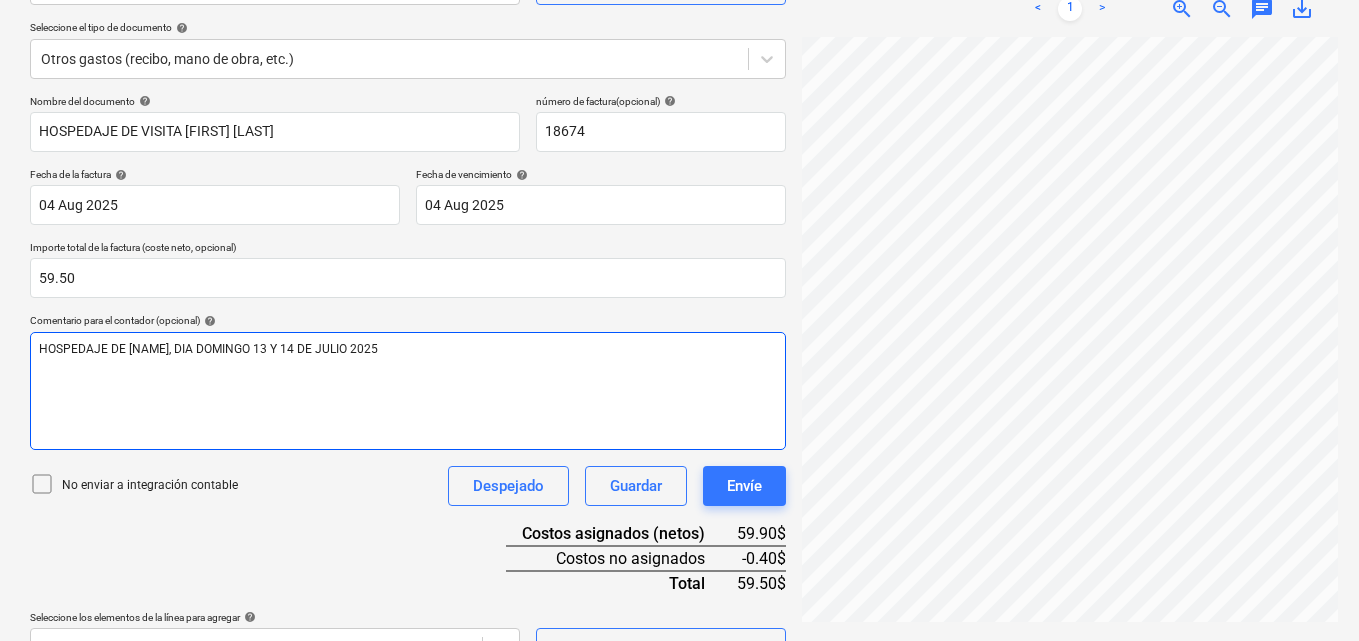 scroll, scrollTop: 391, scrollLeft: 0, axis: vertical 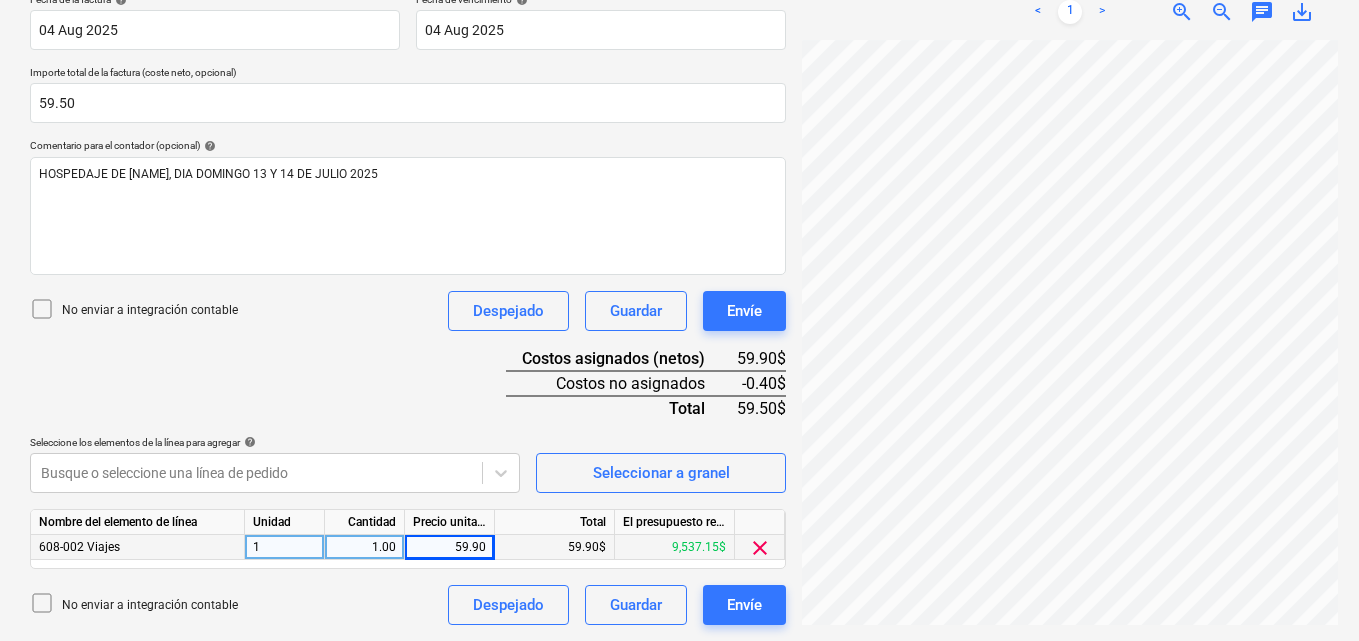 click on "59.90" at bounding box center (449, 547) 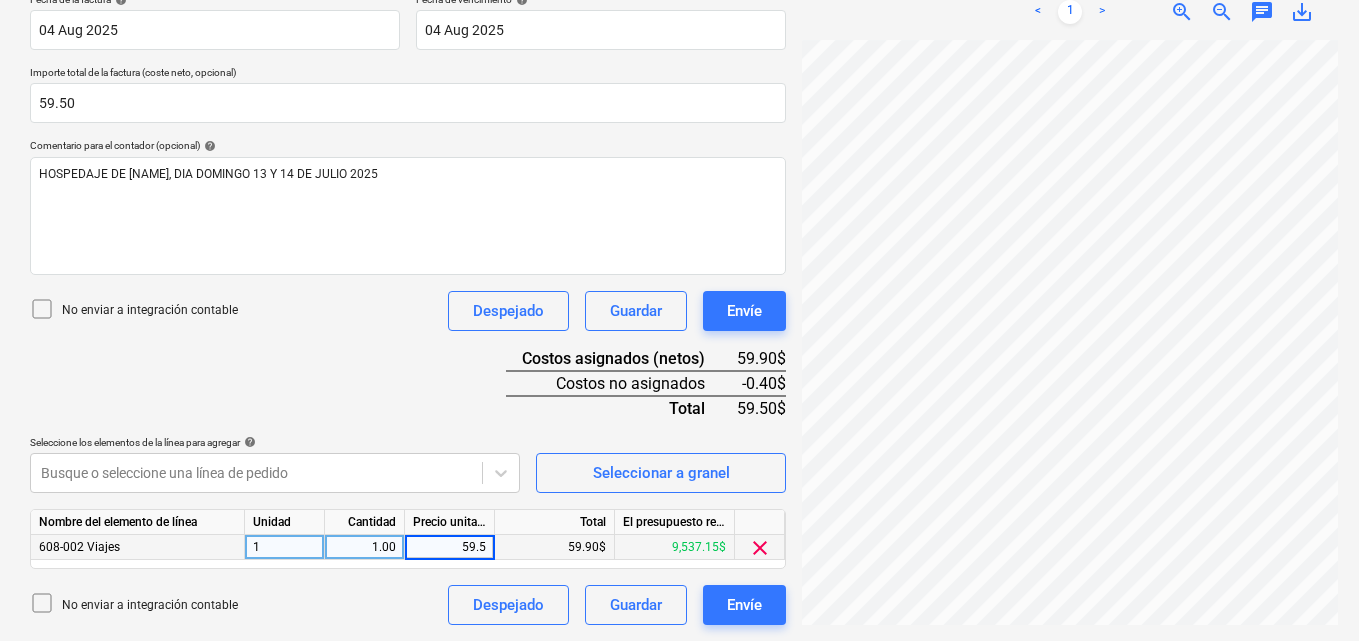 type on "59.50" 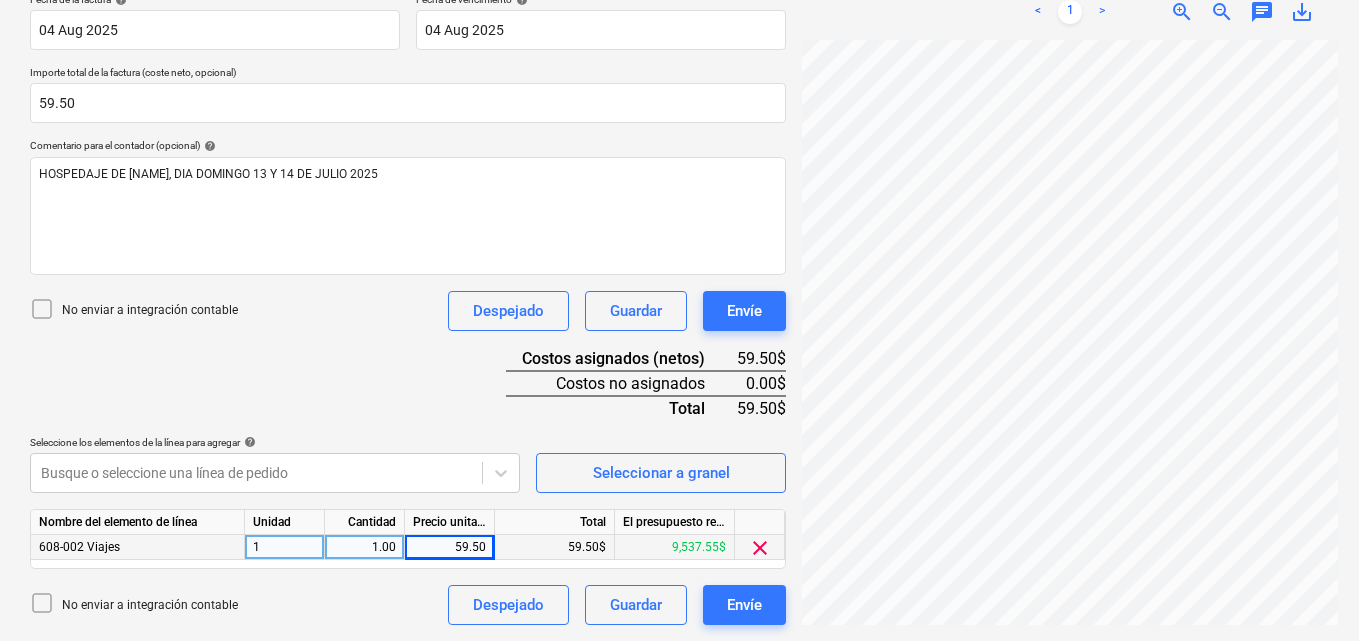 scroll, scrollTop: 100, scrollLeft: 1, axis: both 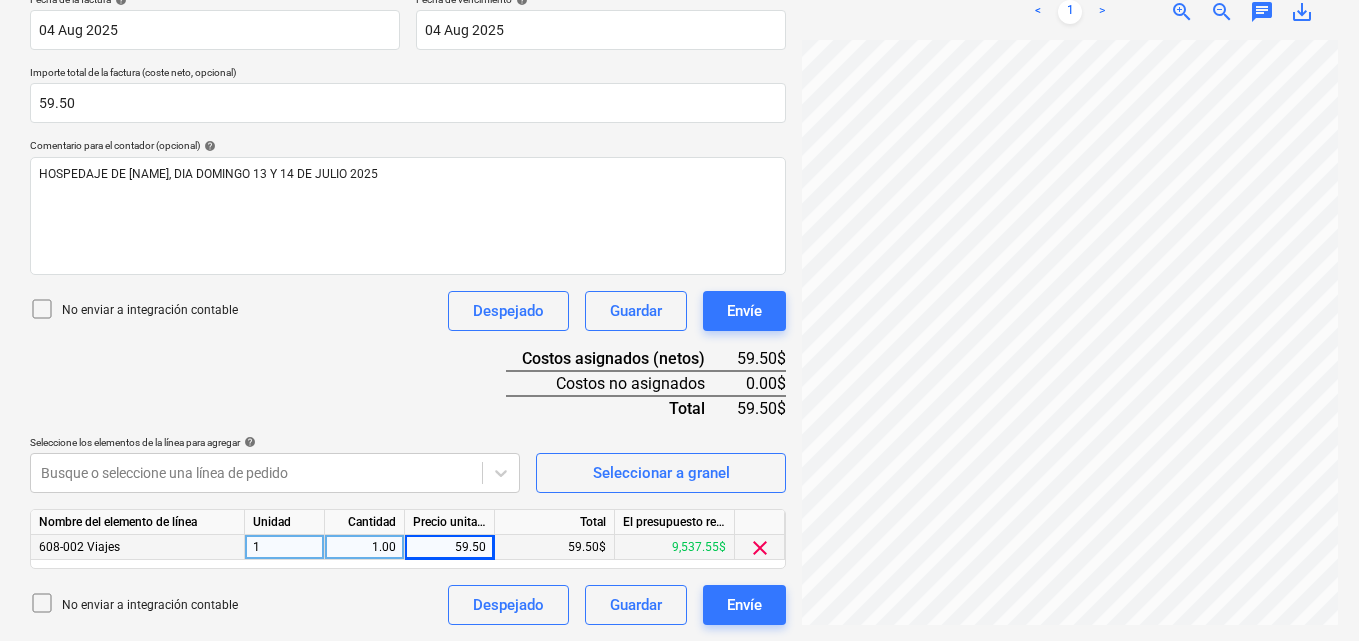 click on "No enviar a integración contable Despejado Guardar Envíe" at bounding box center (408, 605) 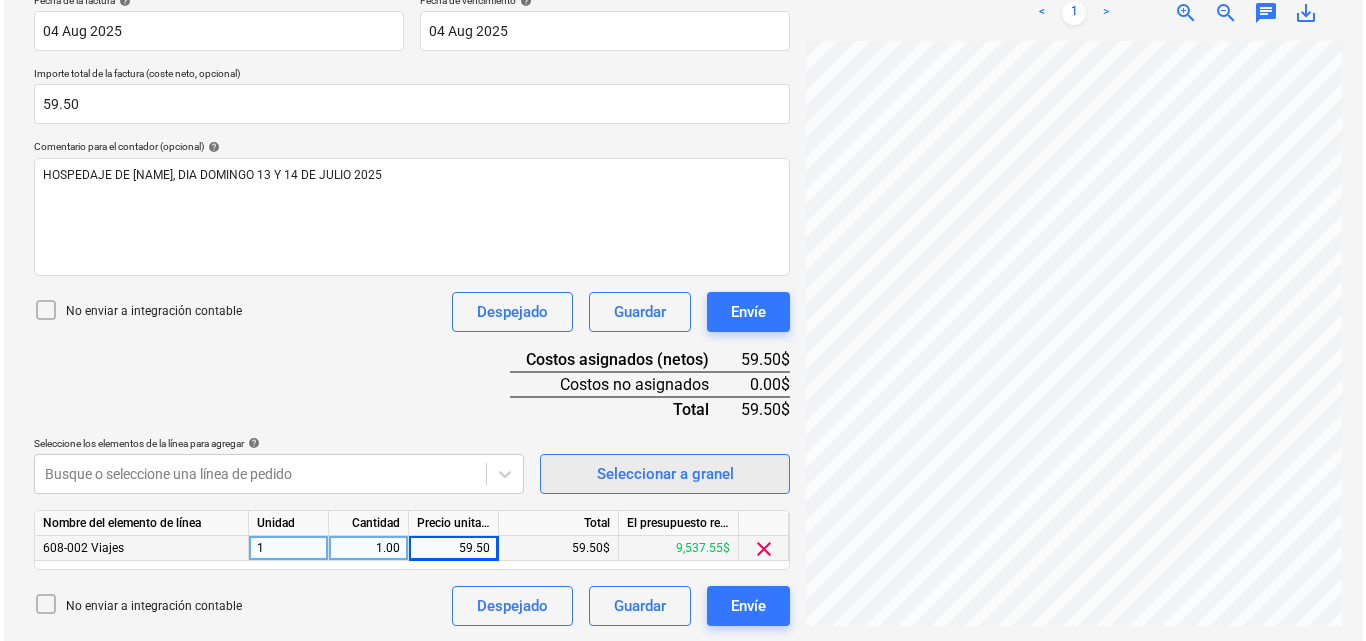 scroll, scrollTop: 391, scrollLeft: 0, axis: vertical 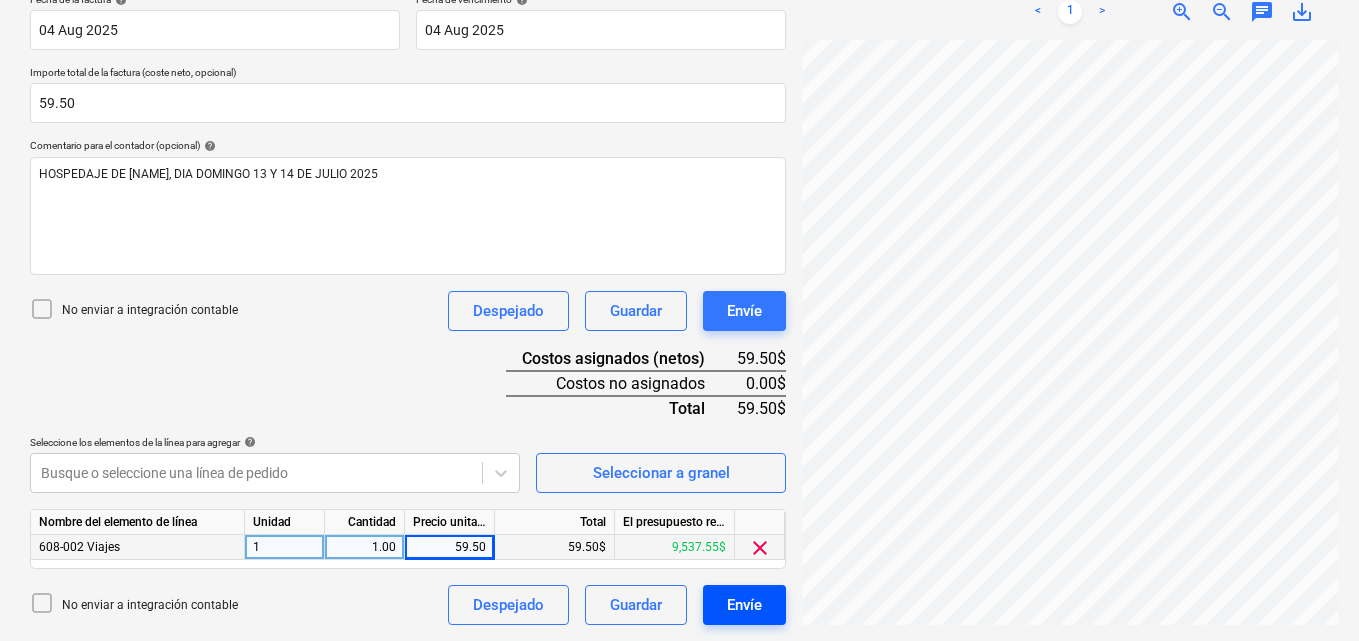 click on "Envíe" at bounding box center [744, 605] 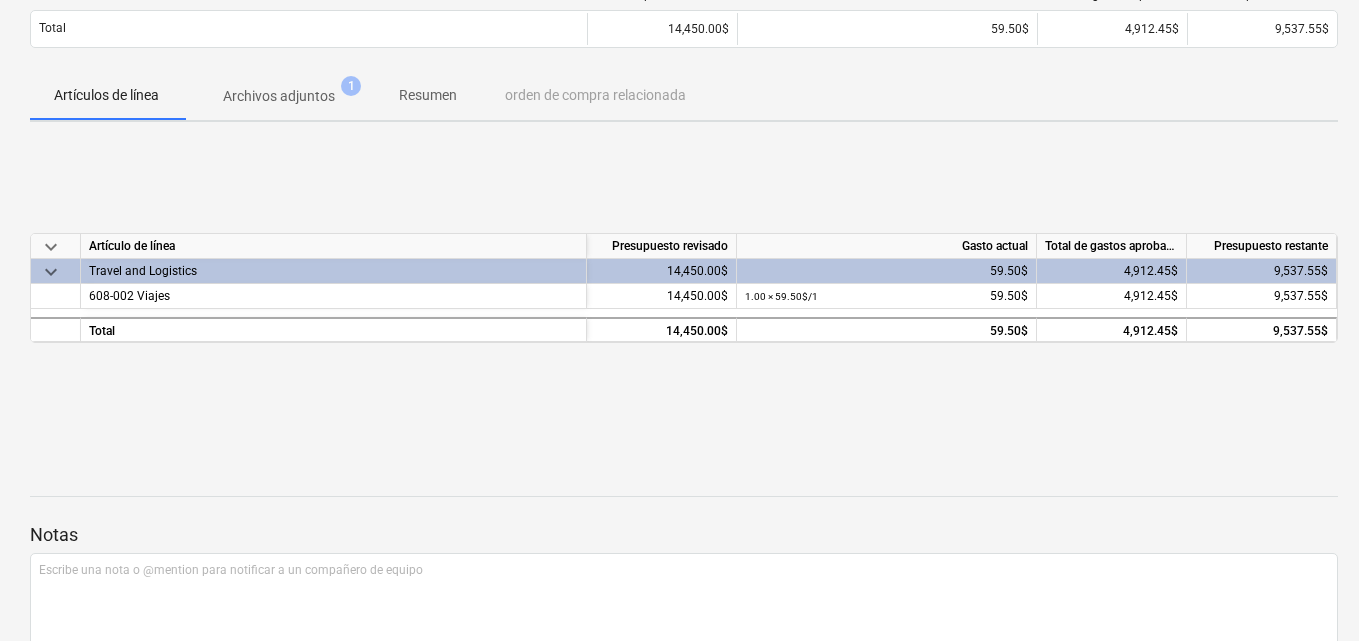 scroll, scrollTop: 0, scrollLeft: 0, axis: both 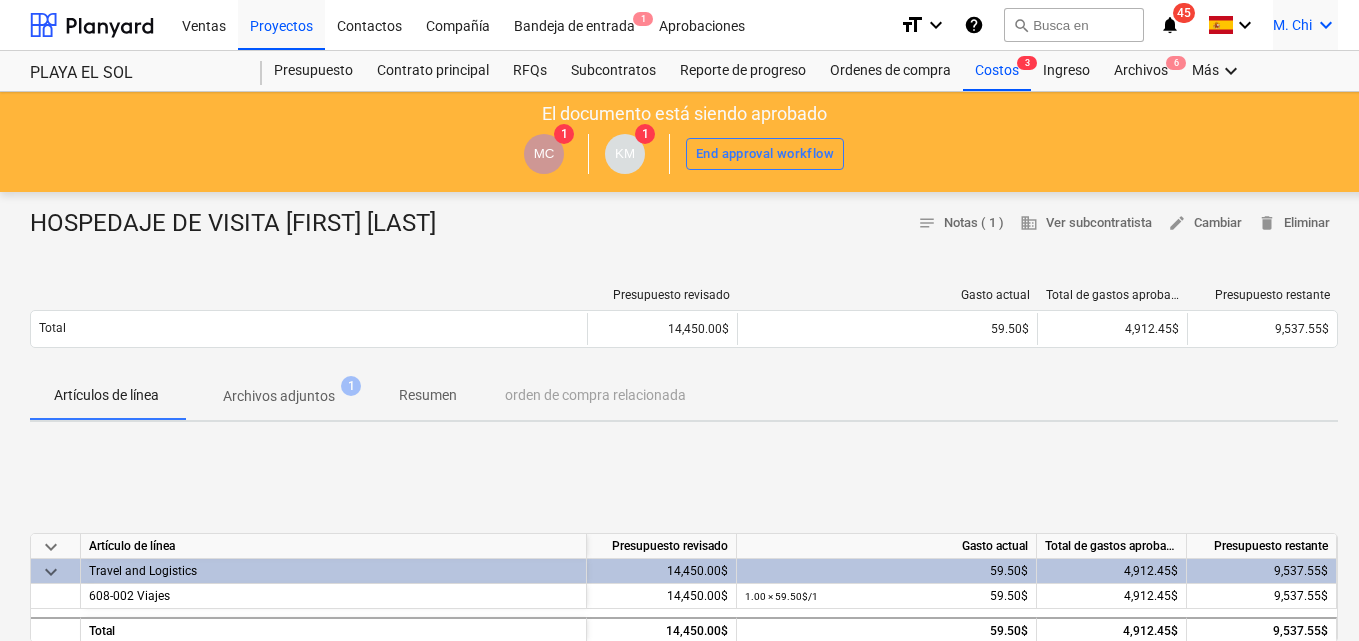 click on "keyboard_arrow_down" at bounding box center [1326, 25] 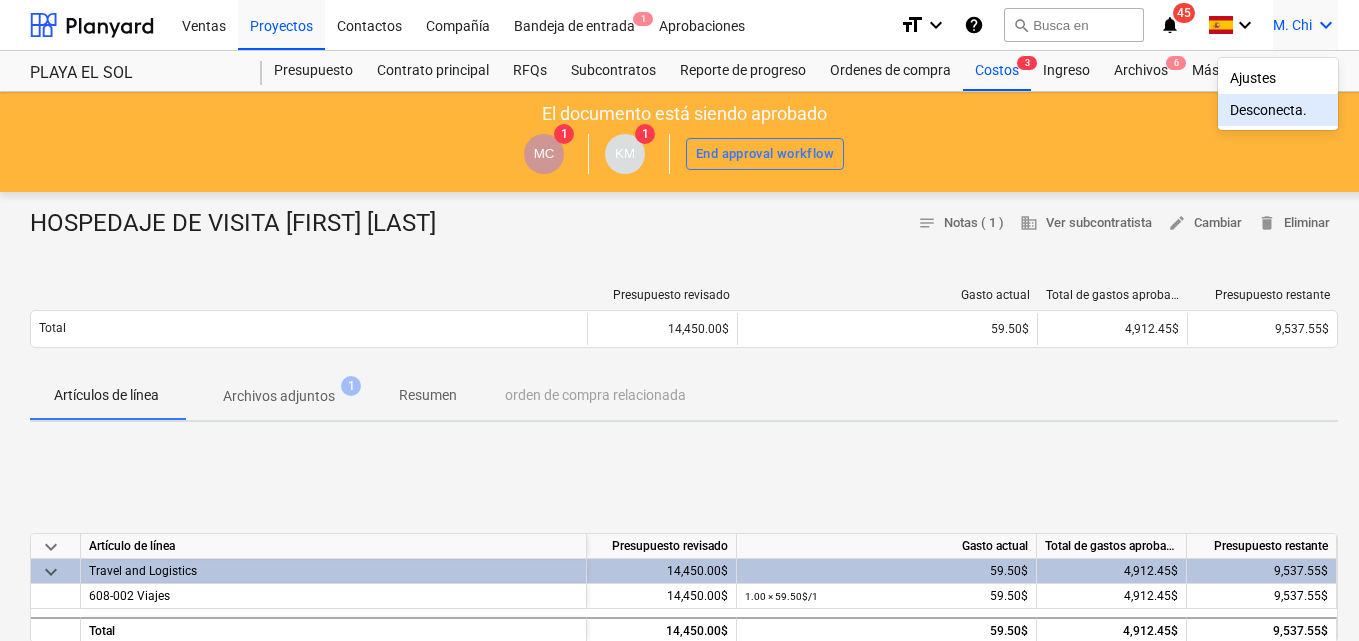 drag, startPoint x: 1244, startPoint y: 128, endPoint x: 1248, endPoint y: 112, distance: 16.492422 